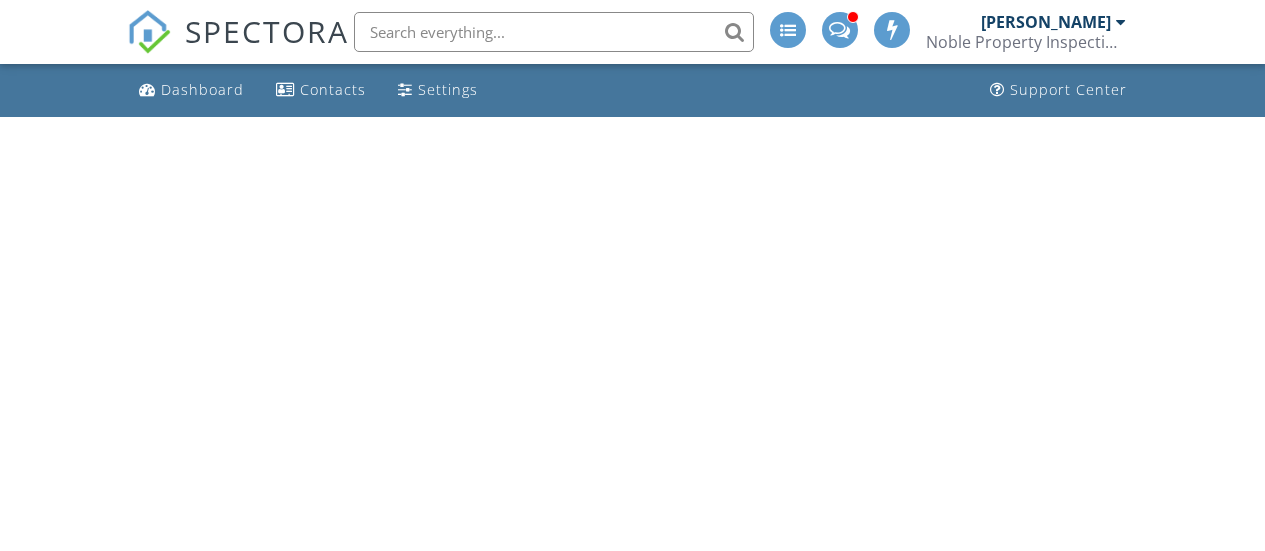 scroll, scrollTop: 0, scrollLeft: 0, axis: both 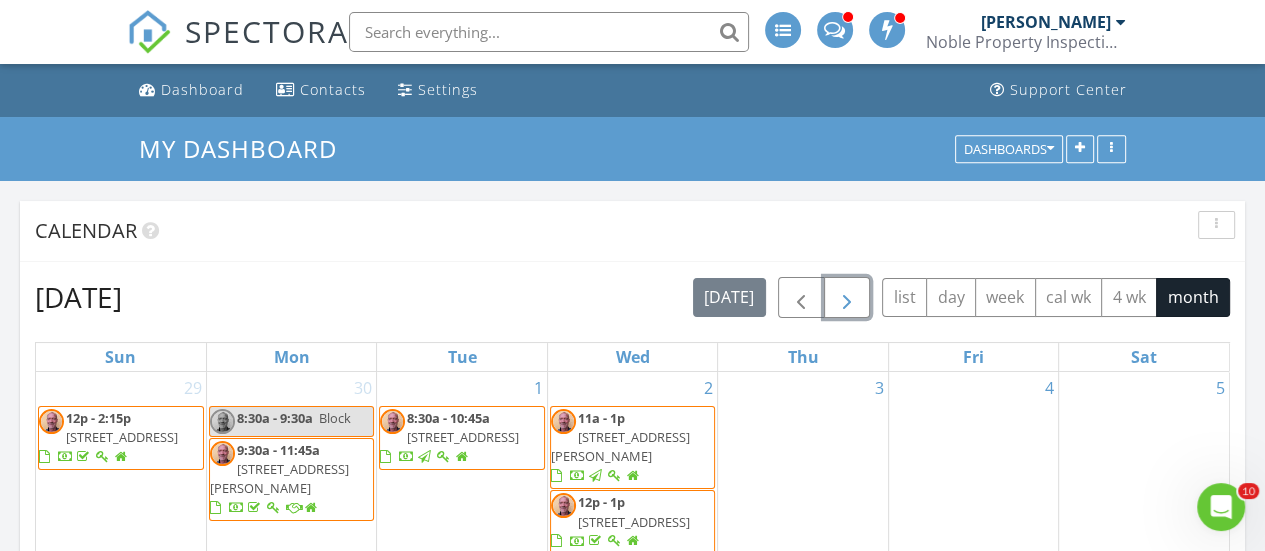 click at bounding box center [847, 298] 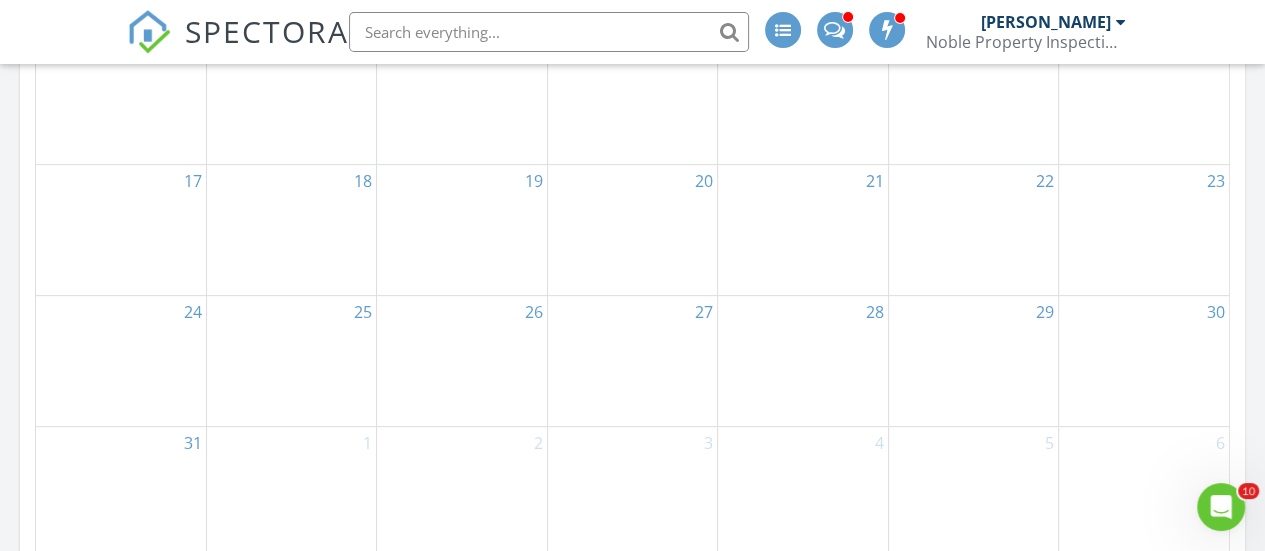 scroll, scrollTop: 200, scrollLeft: 0, axis: vertical 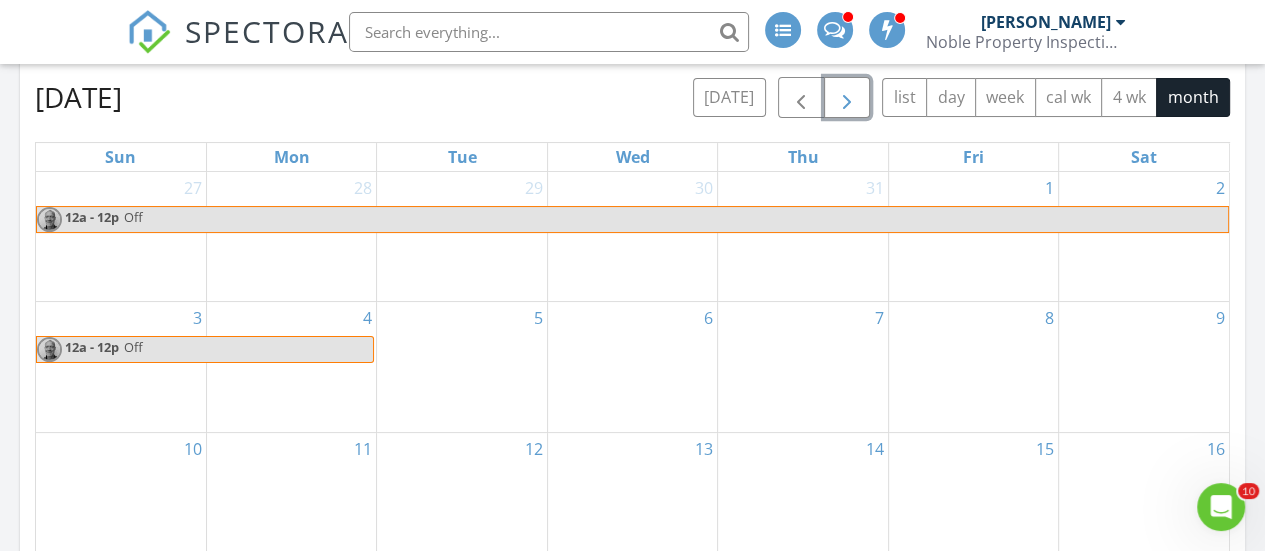 click on "5" at bounding box center (461, 367) 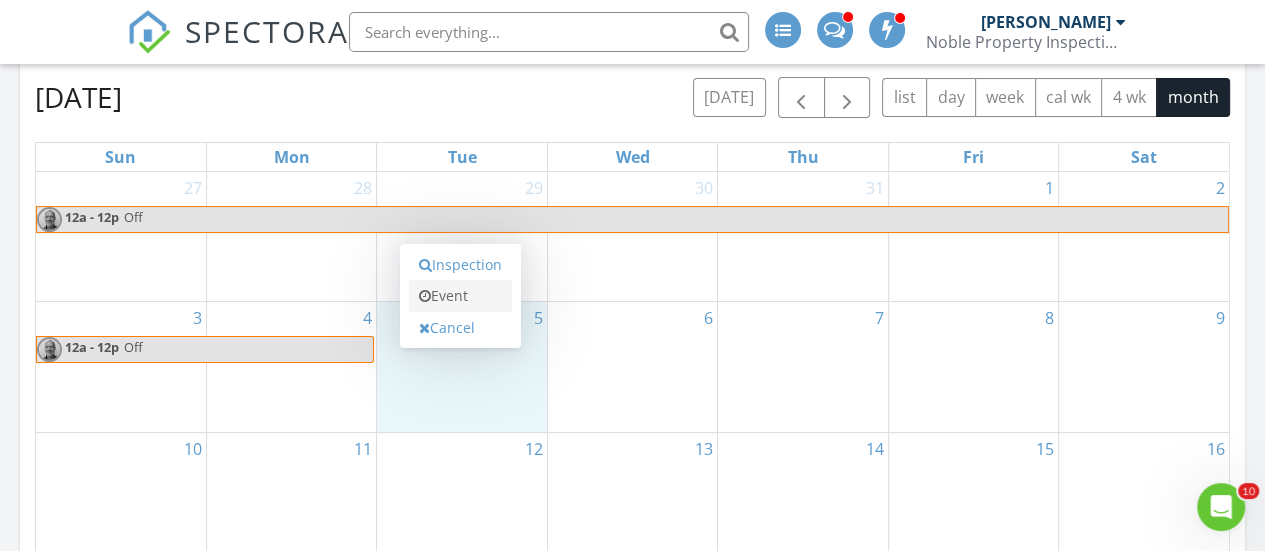 click on "Event" at bounding box center [460, 296] 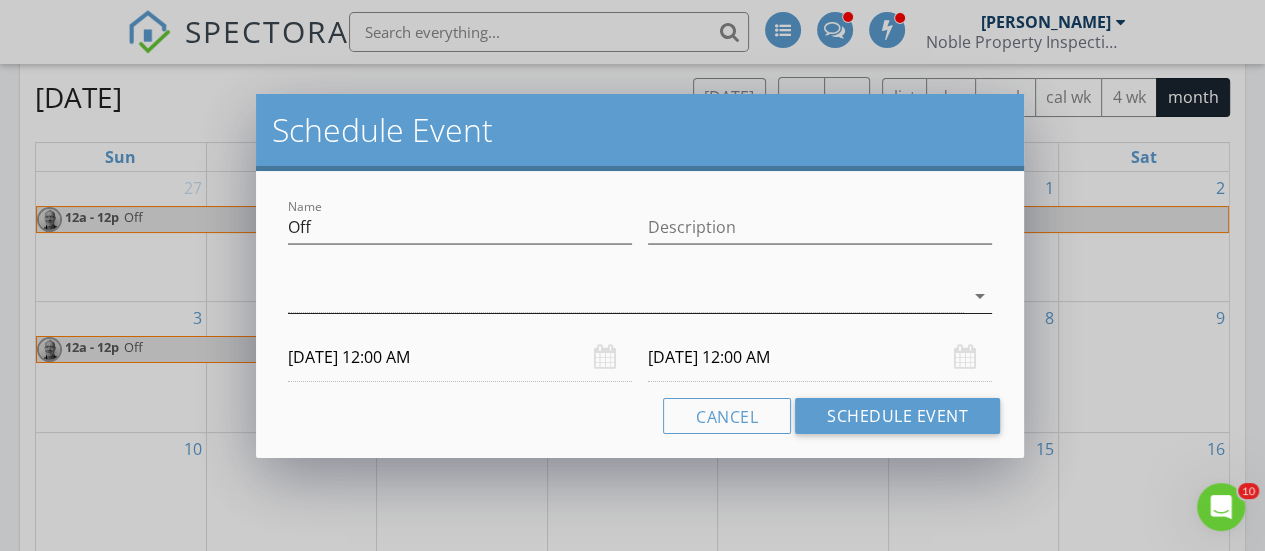 click at bounding box center (626, 296) 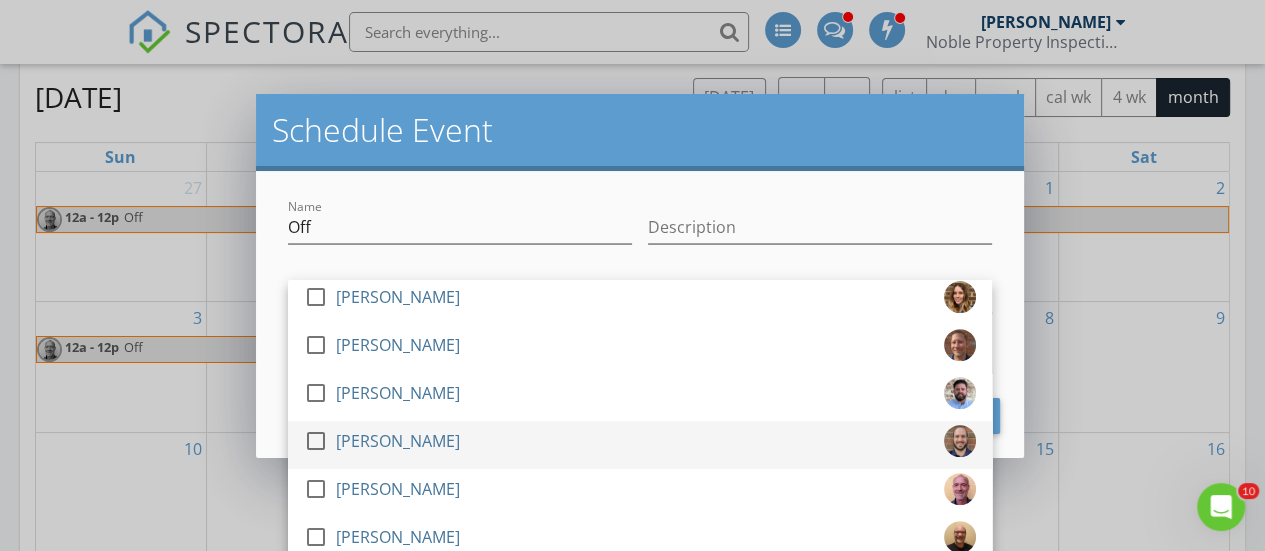 scroll, scrollTop: 1056, scrollLeft: 0, axis: vertical 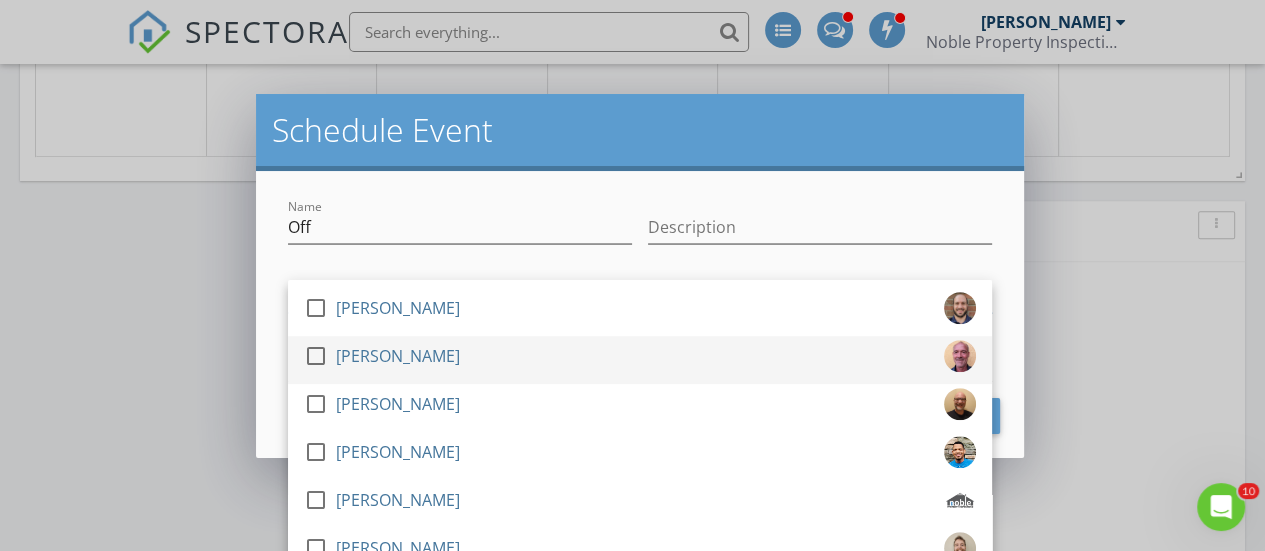 click at bounding box center (316, 356) 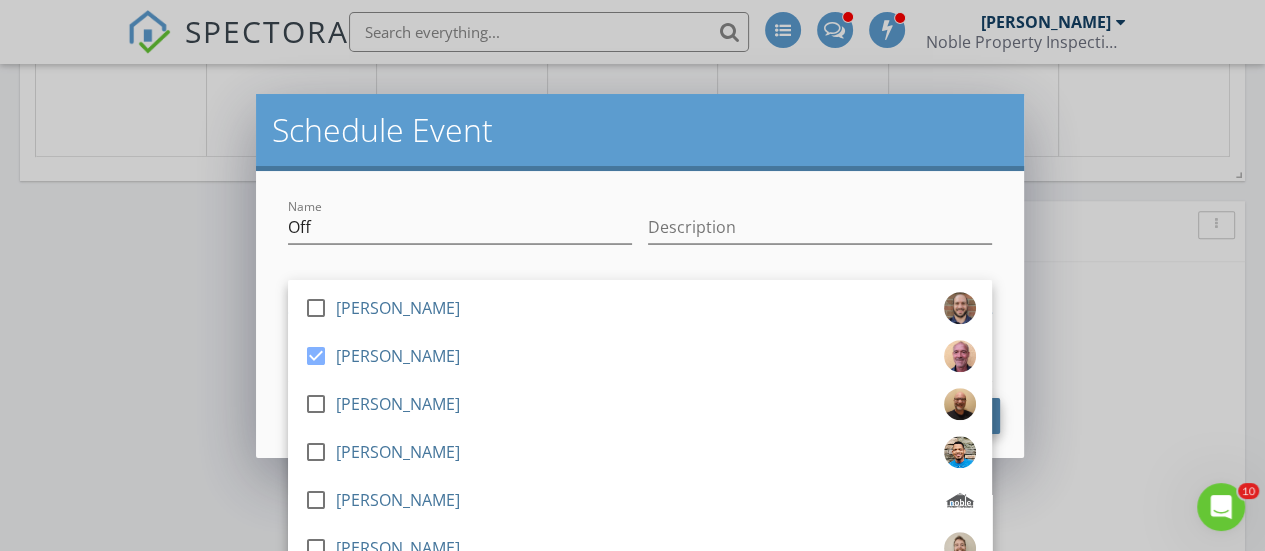 click on "Schedule Event" at bounding box center [897, 416] 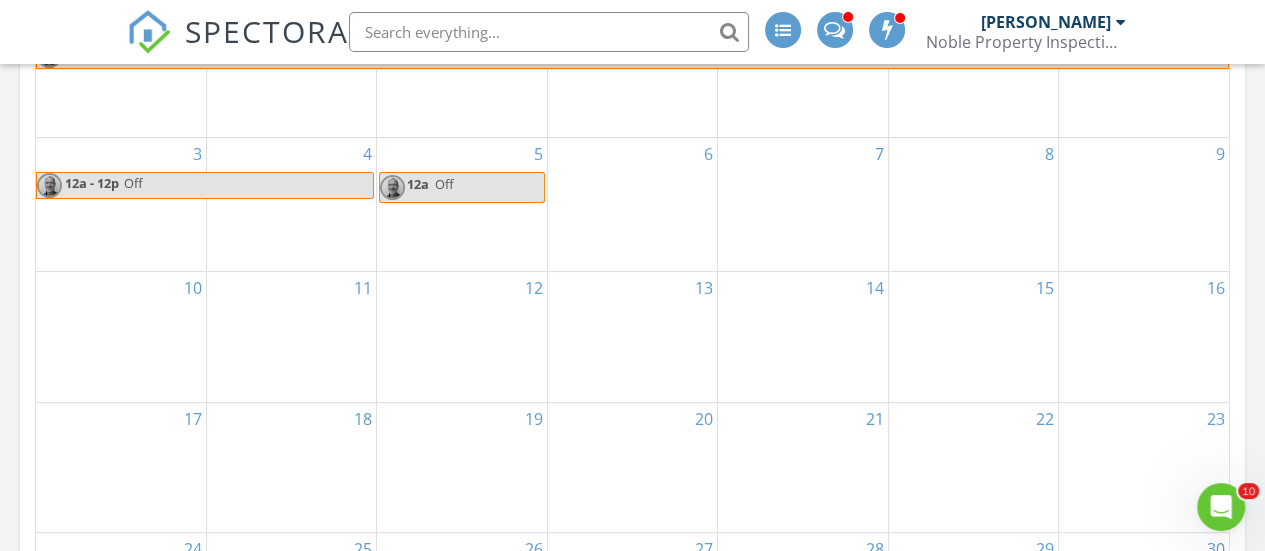 scroll, scrollTop: 200, scrollLeft: 0, axis: vertical 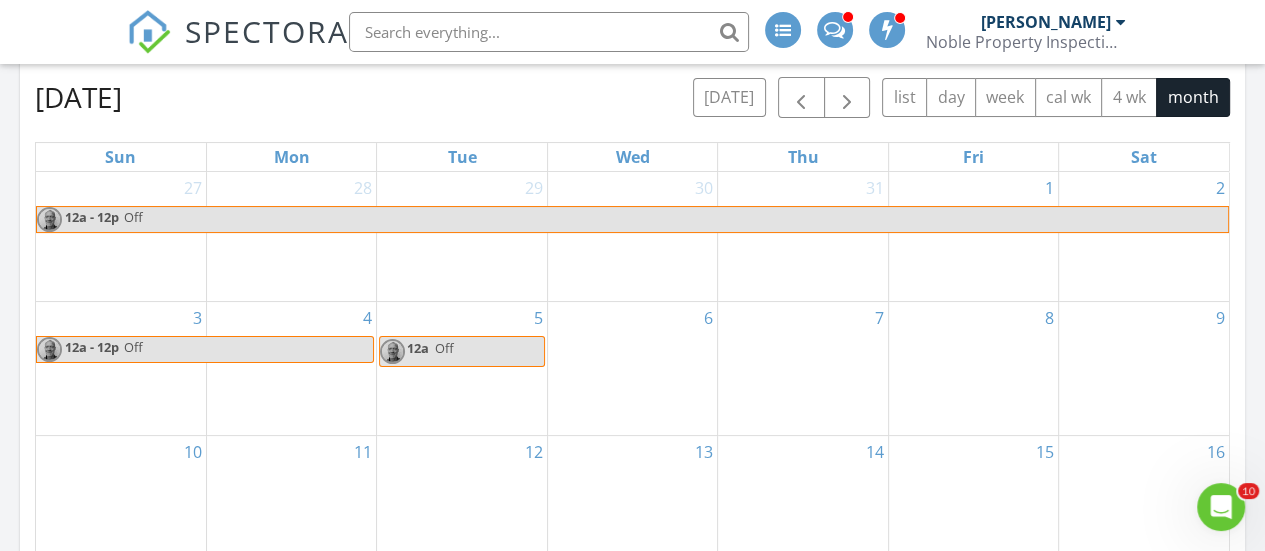 click on "12a
Off" at bounding box center [461, 351] 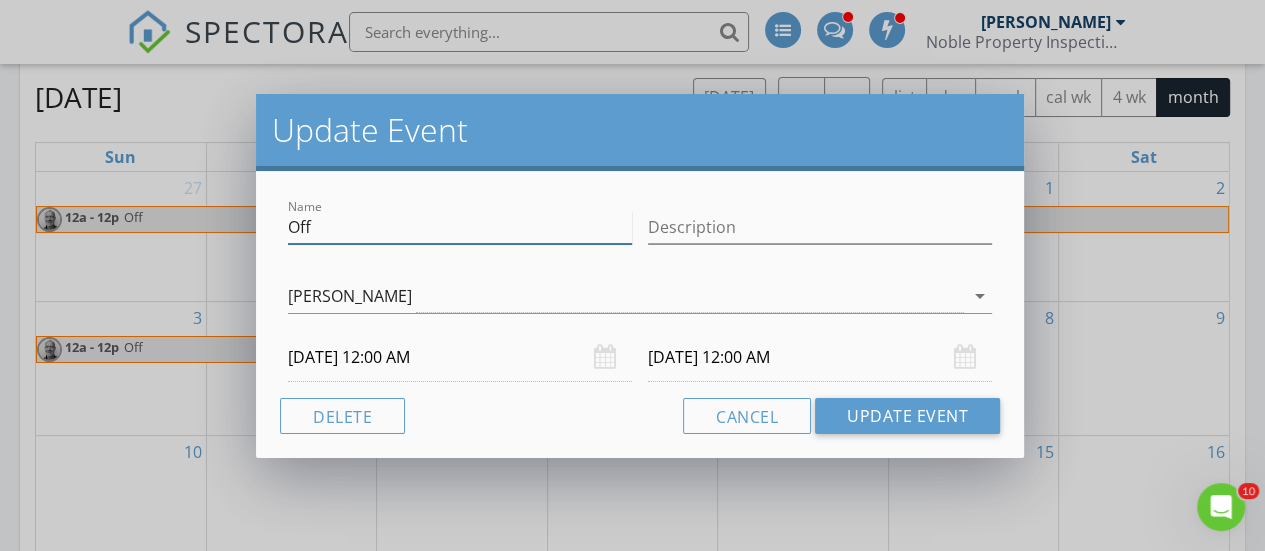 click on "Off" at bounding box center [460, 227] 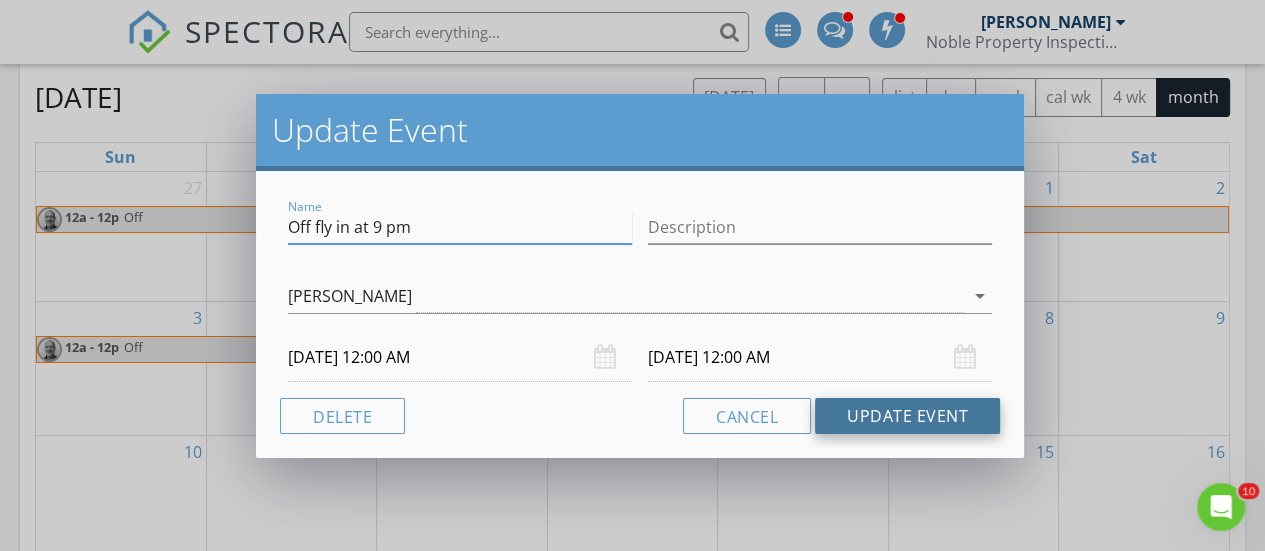 type on "Off fly in at 9 pm" 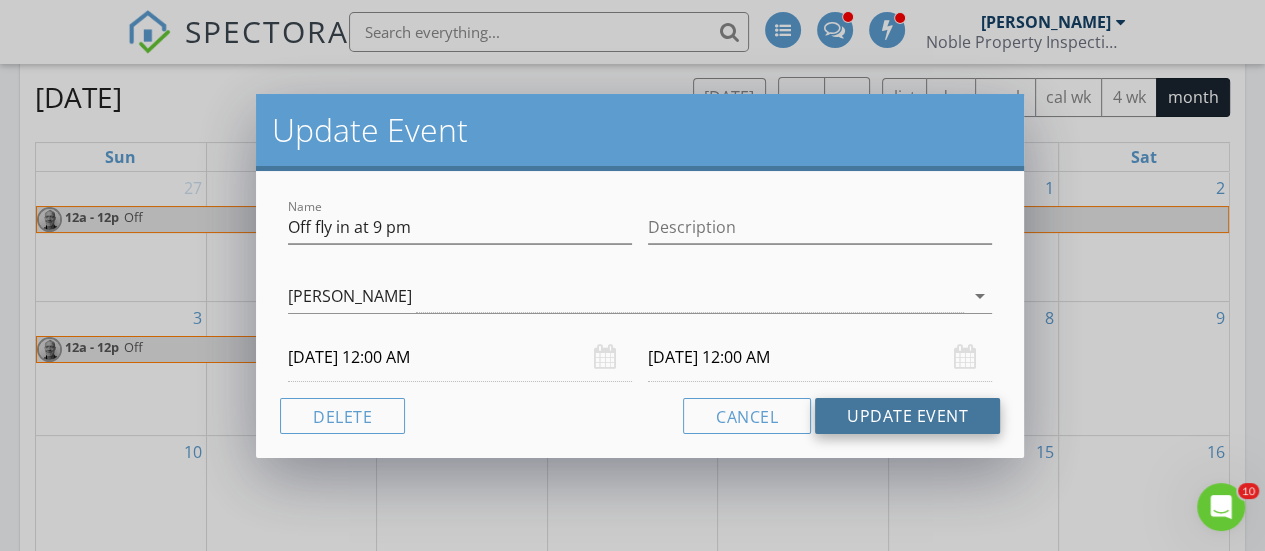 click on "Update Event" at bounding box center (907, 416) 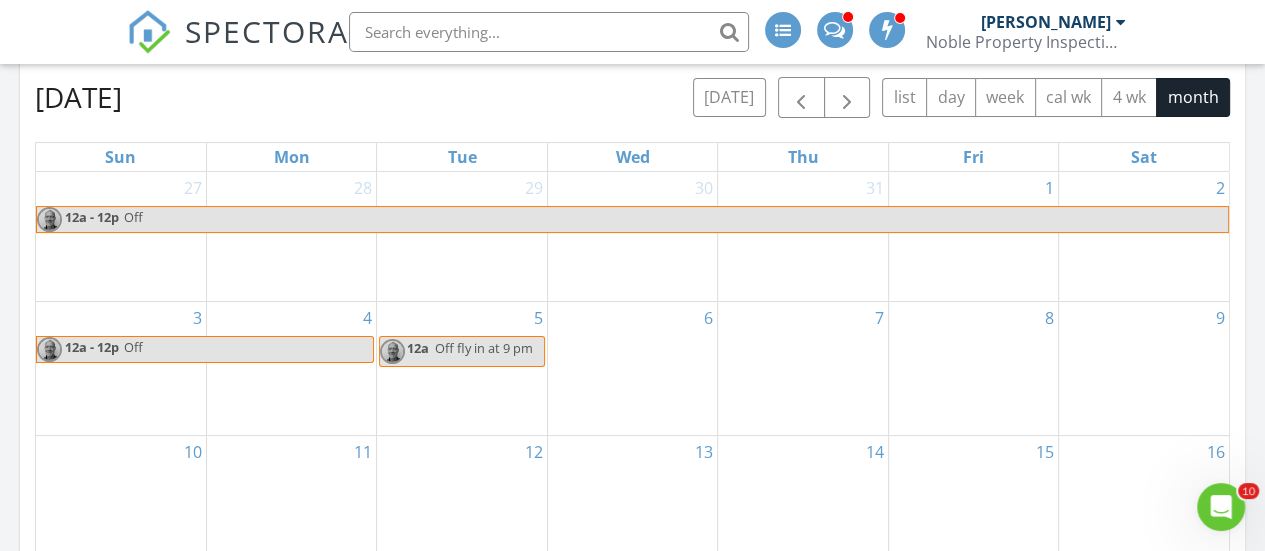 click on "6" at bounding box center [632, 368] 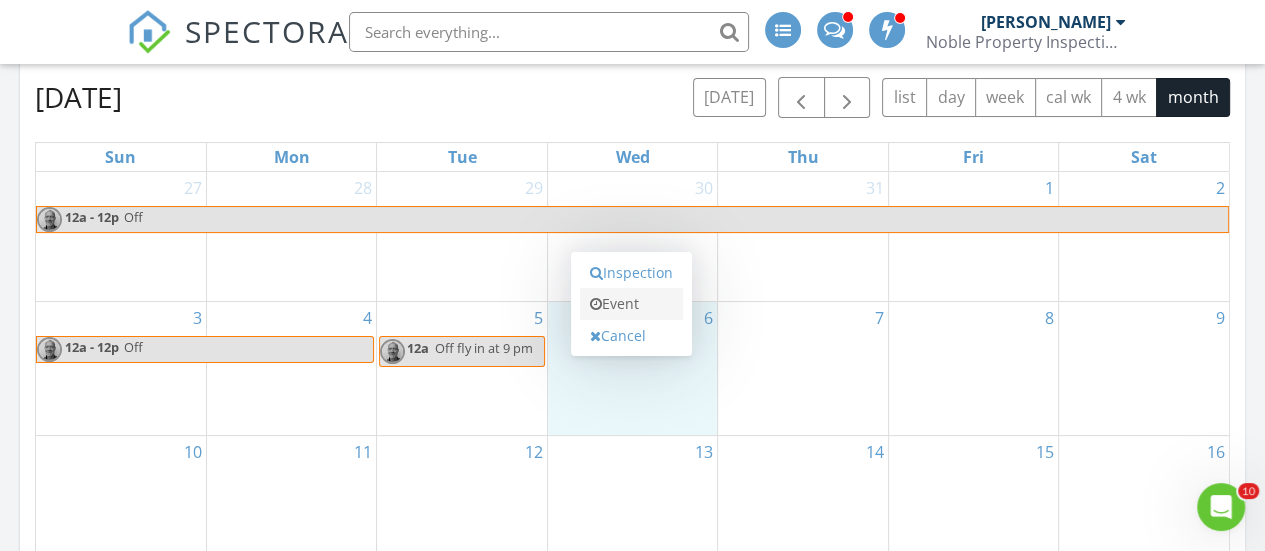 click on "Event" at bounding box center [631, 304] 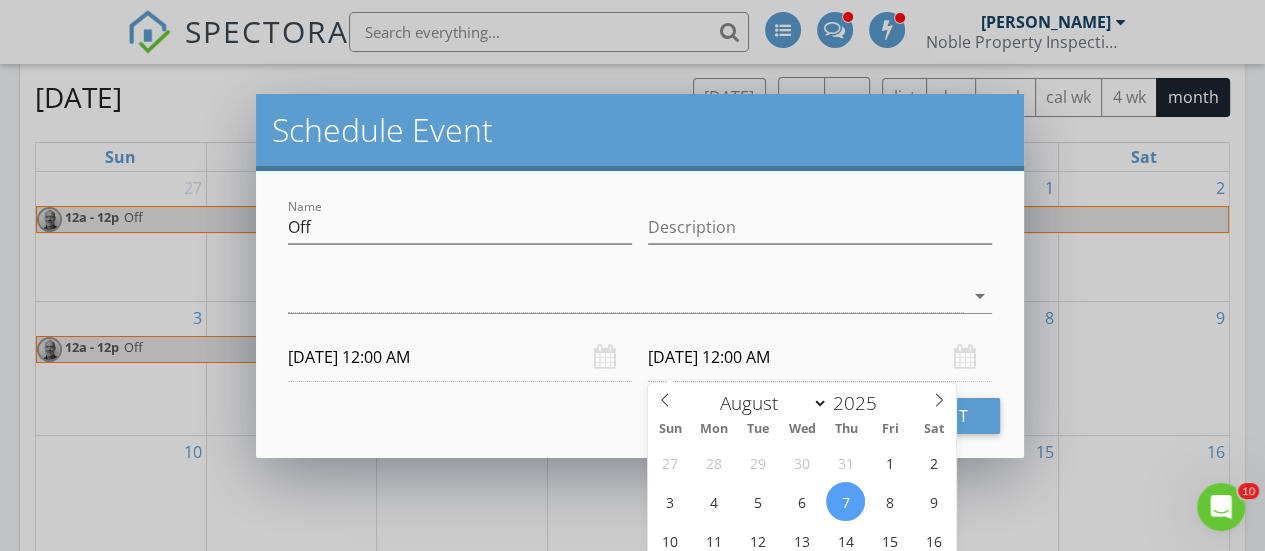 click on "[DATE] 12:00 AM" at bounding box center [820, 357] 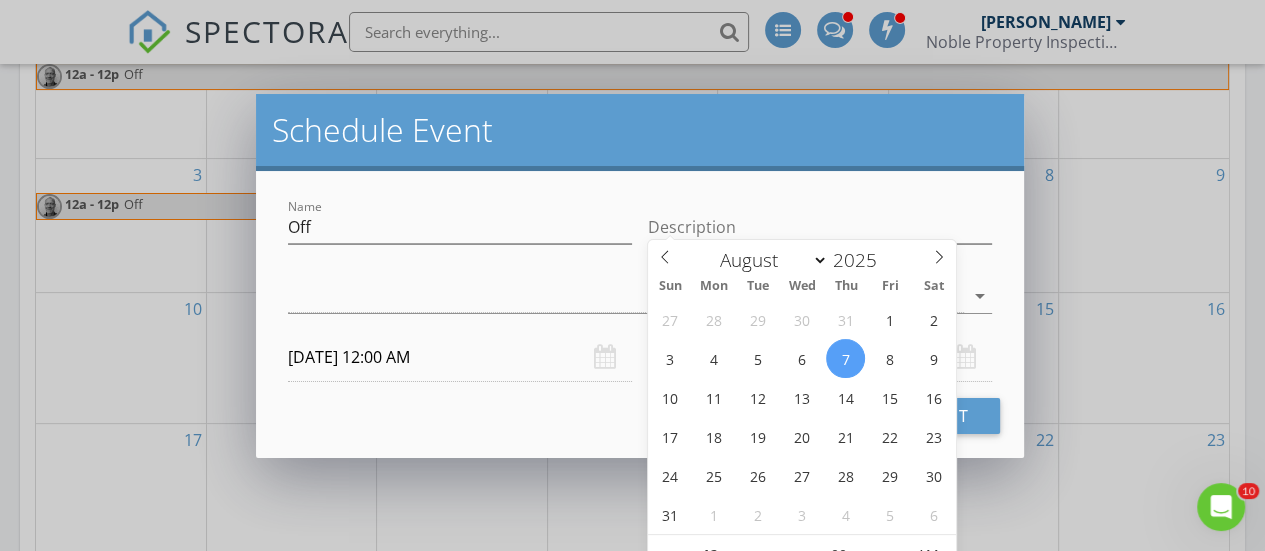 scroll, scrollTop: 400, scrollLeft: 0, axis: vertical 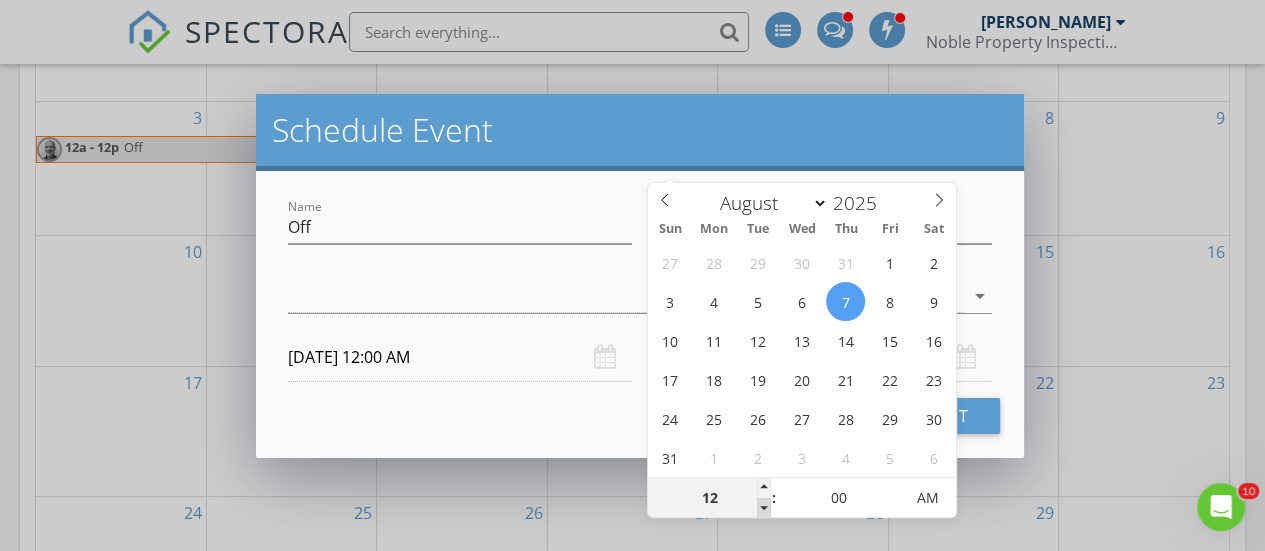 type on "11" 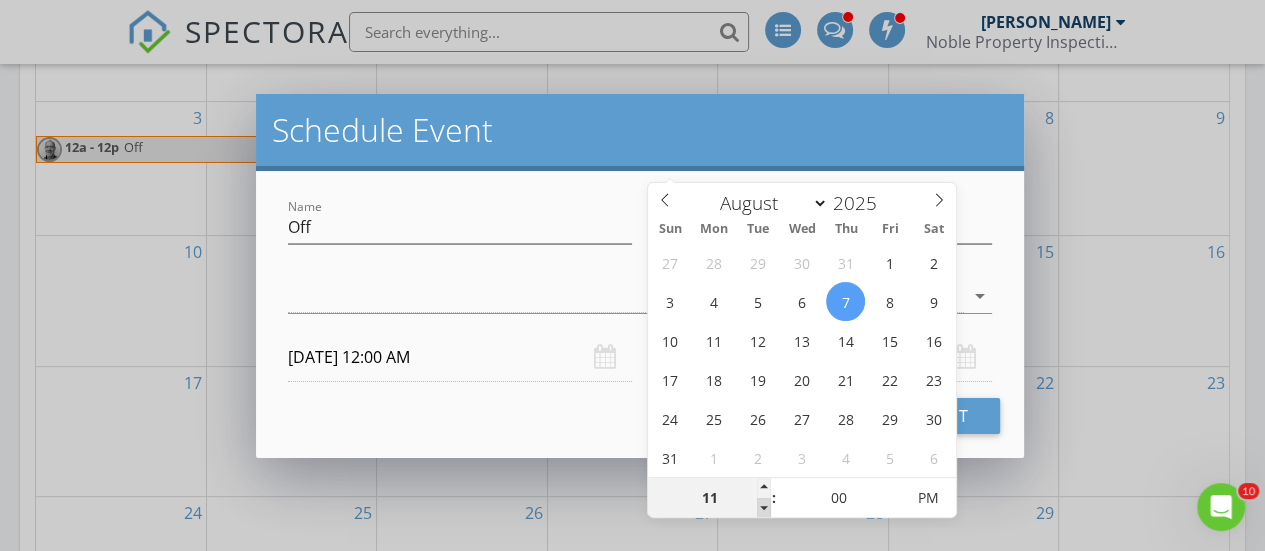 click at bounding box center [764, 508] 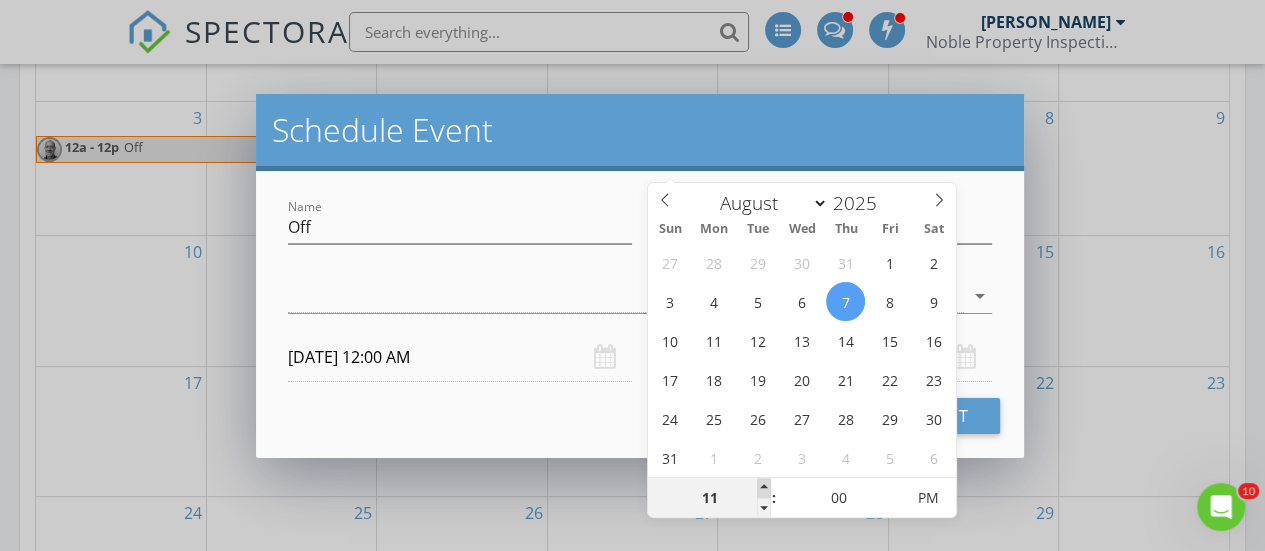 type on "12" 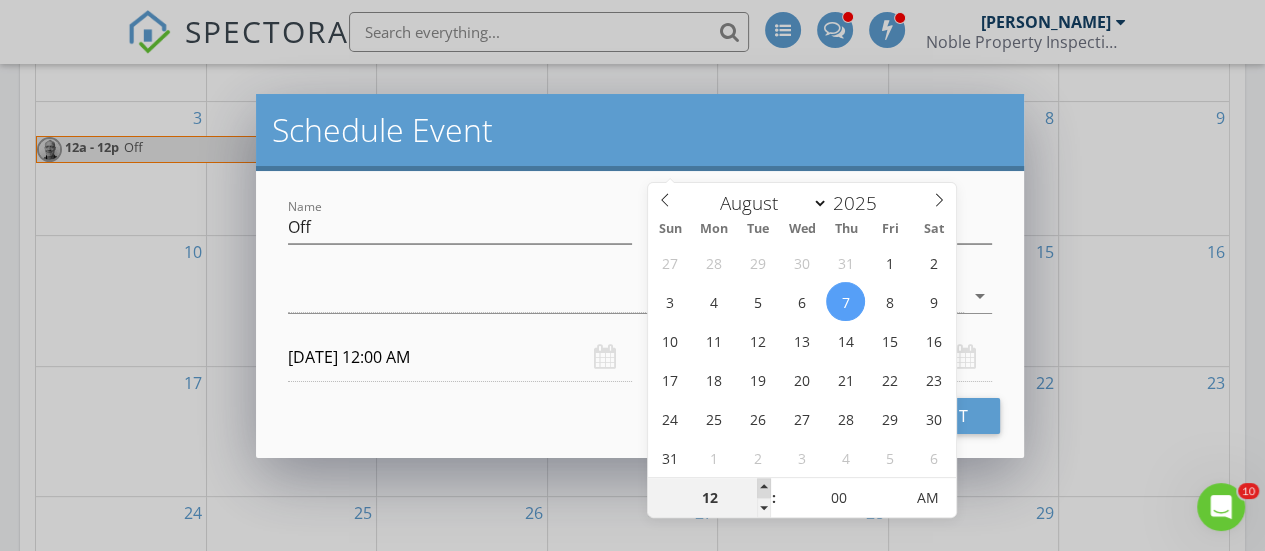click at bounding box center [764, 488] 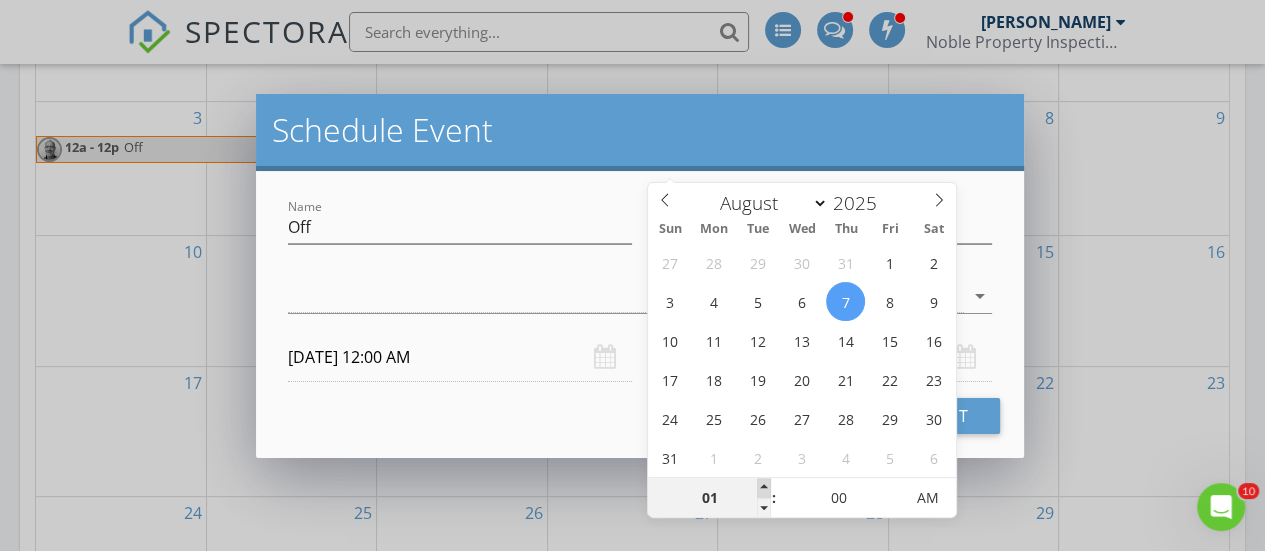 click at bounding box center [764, 488] 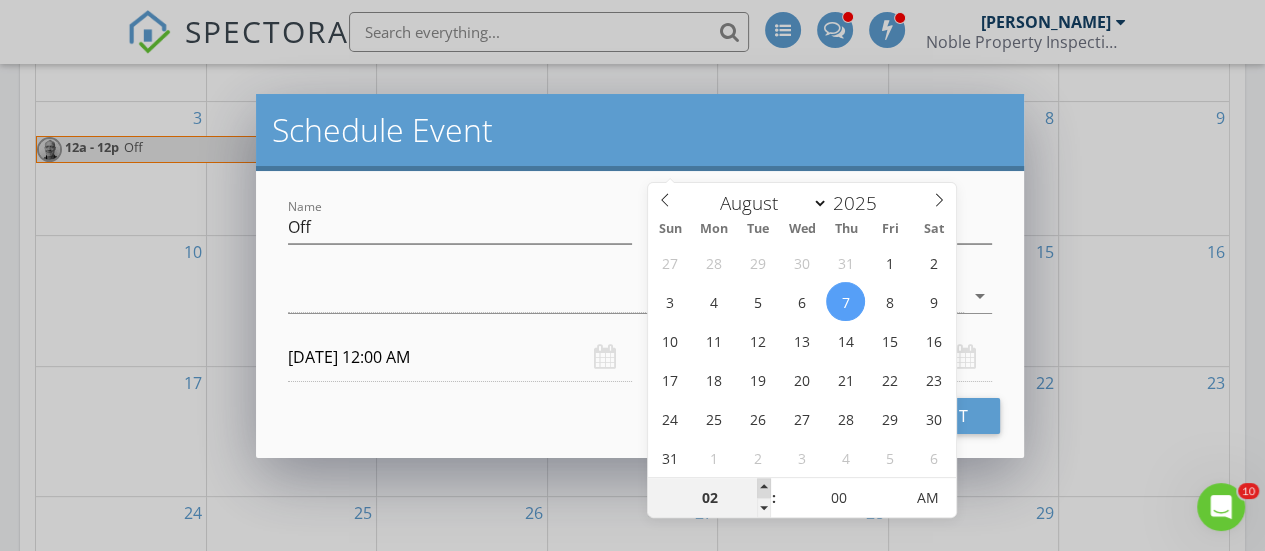 type on "[DATE] 2:00 AM" 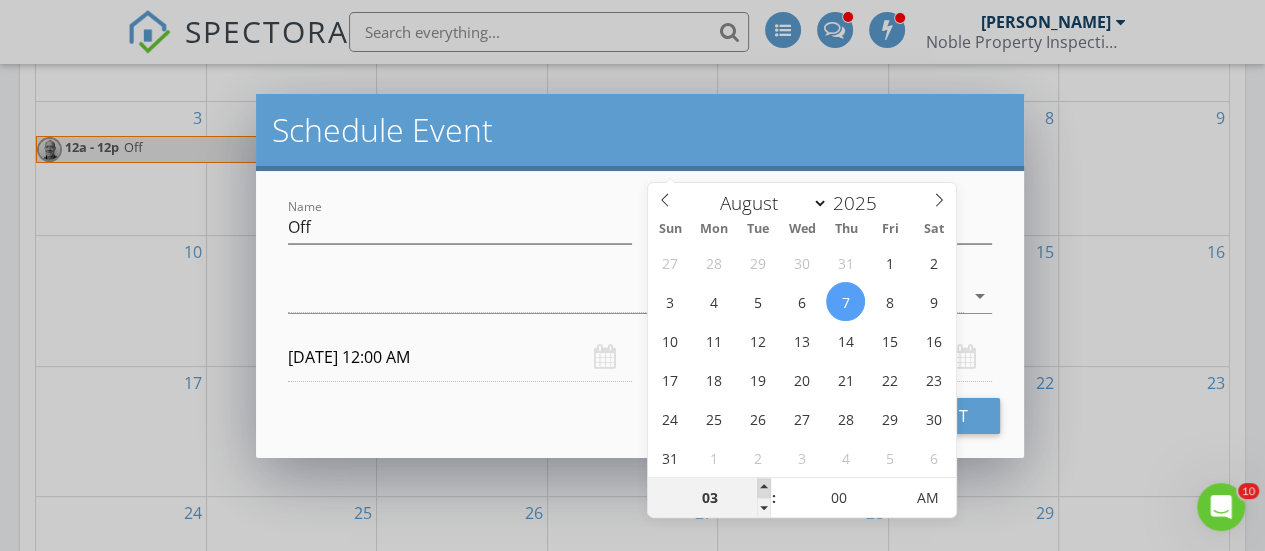 click at bounding box center (764, 488) 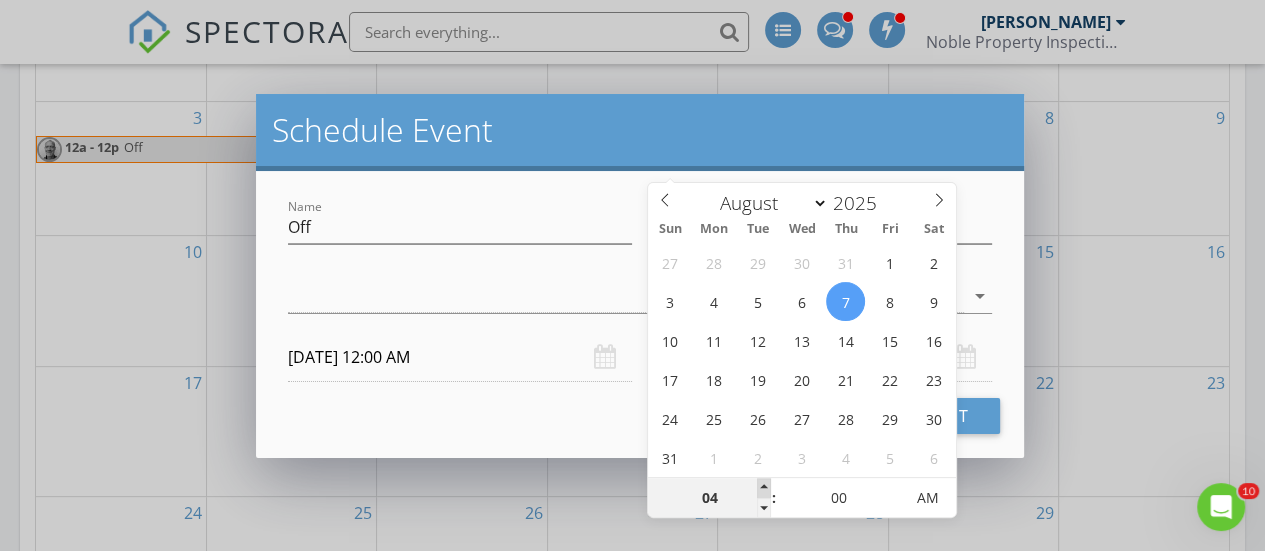 click at bounding box center [764, 488] 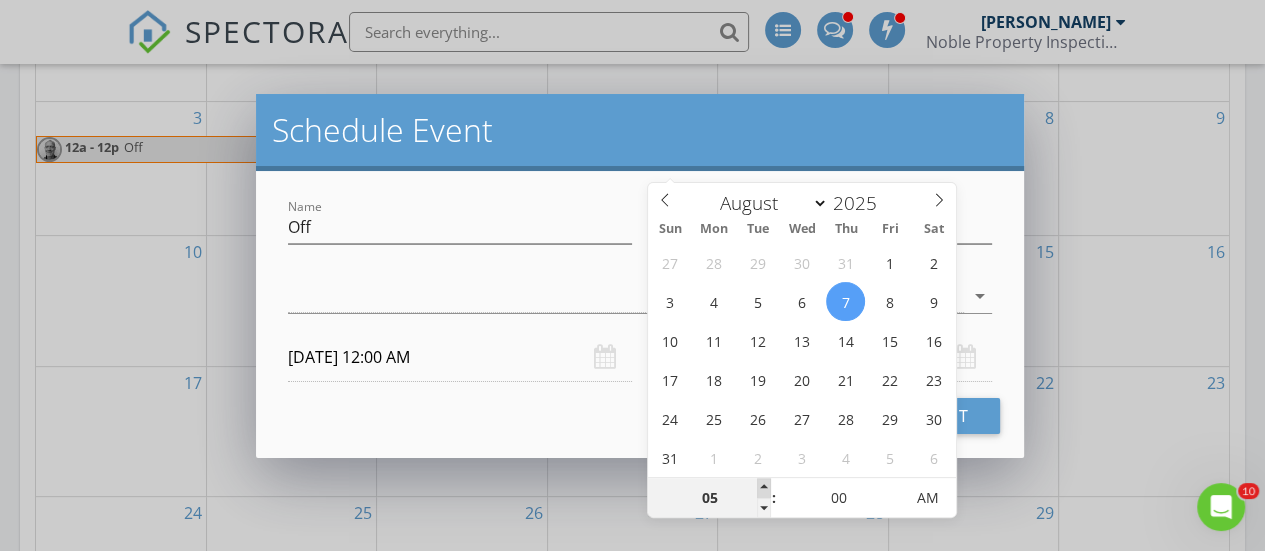 click at bounding box center (764, 488) 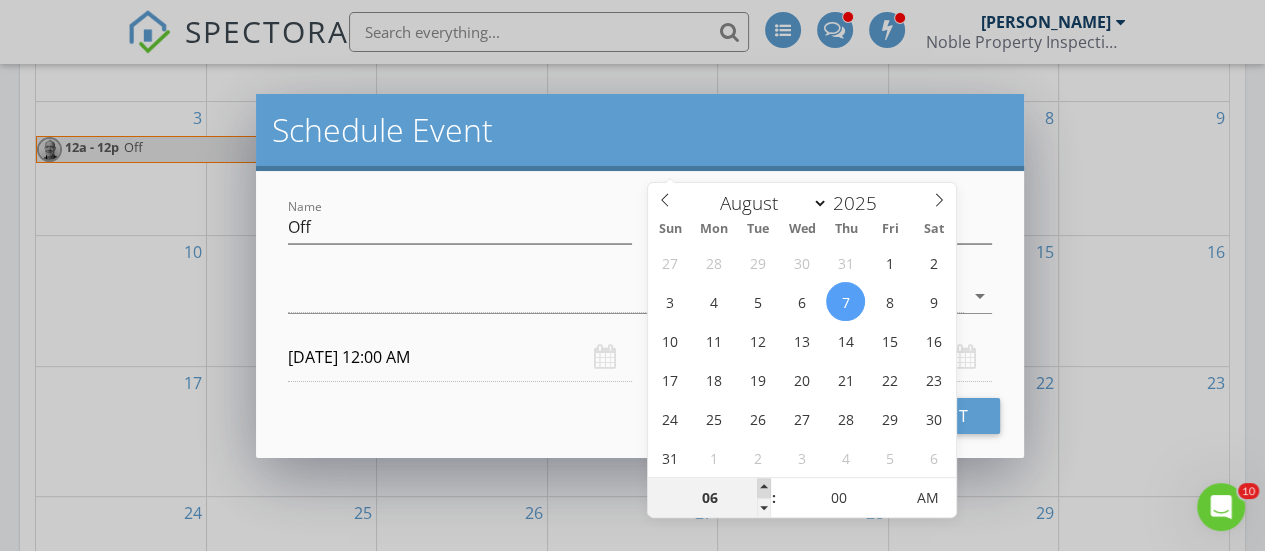 click at bounding box center (764, 488) 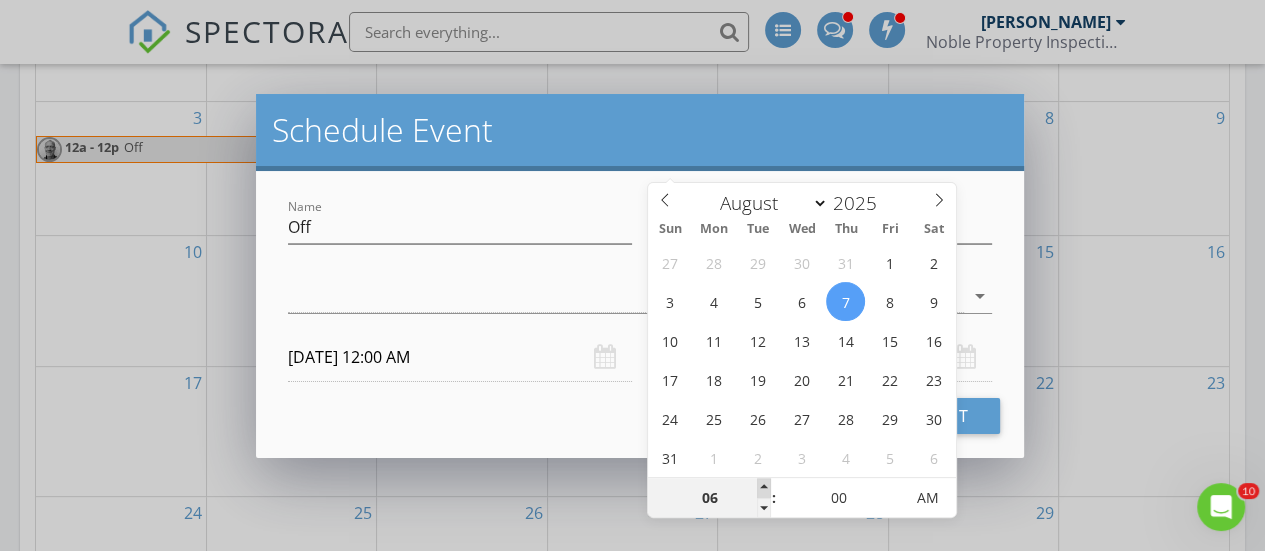 type on "07" 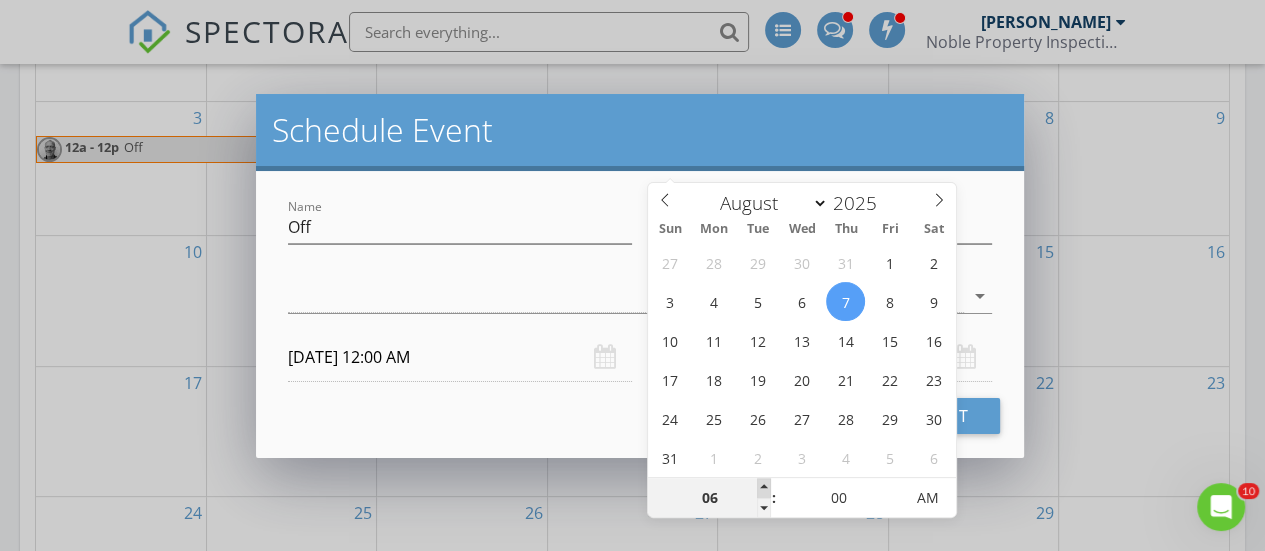 type on "[DATE] 7:00 AM" 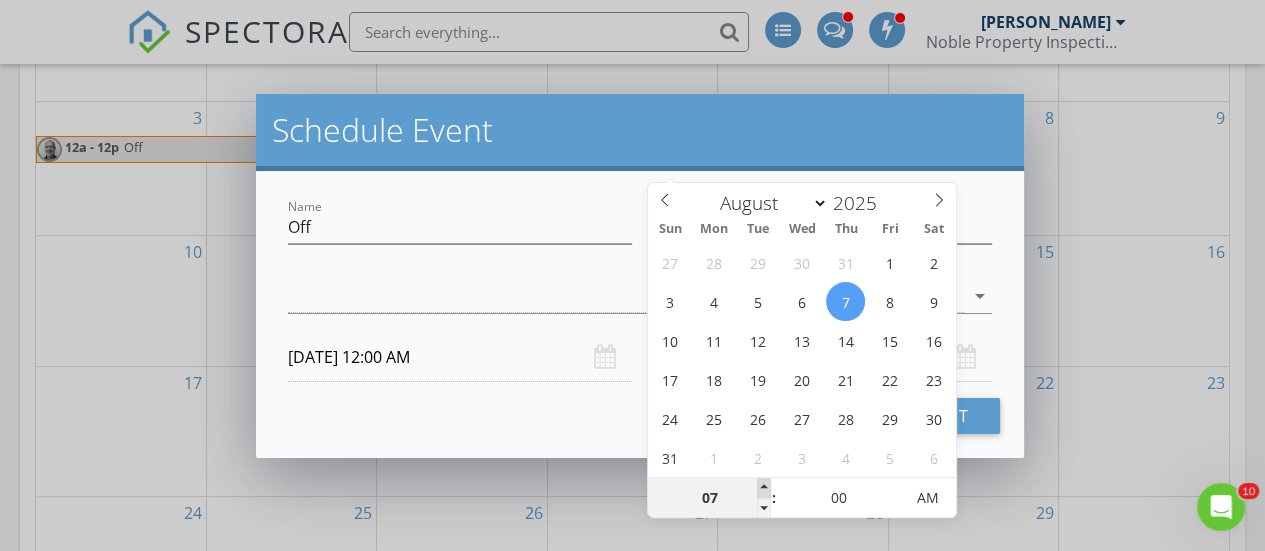 click at bounding box center (764, 488) 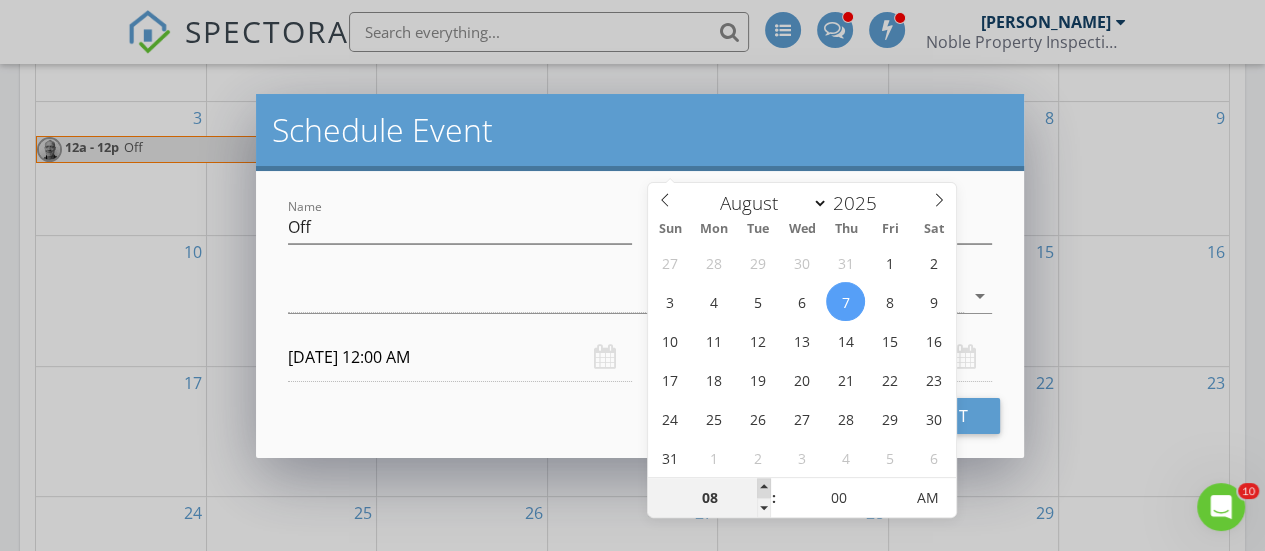 click at bounding box center [764, 488] 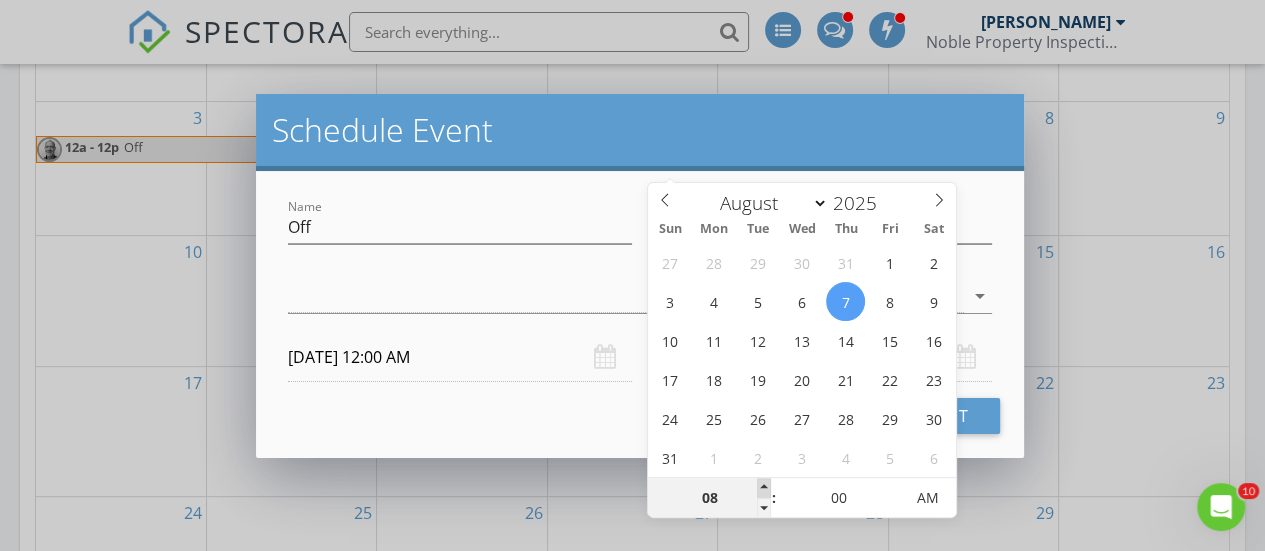type on "09" 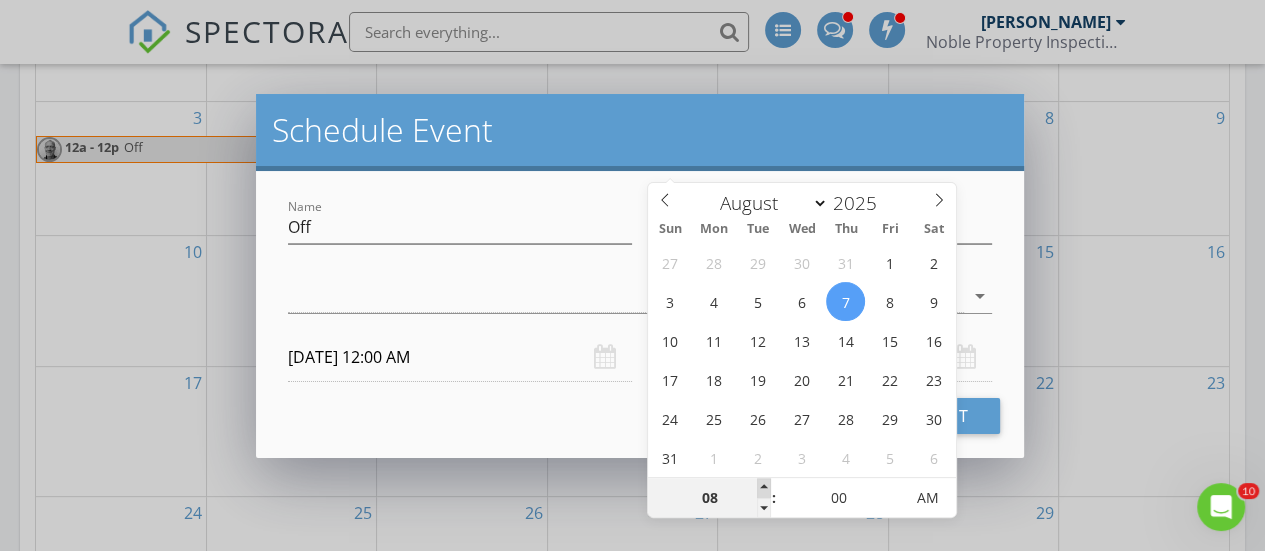 type on "[DATE] 9:00 AM" 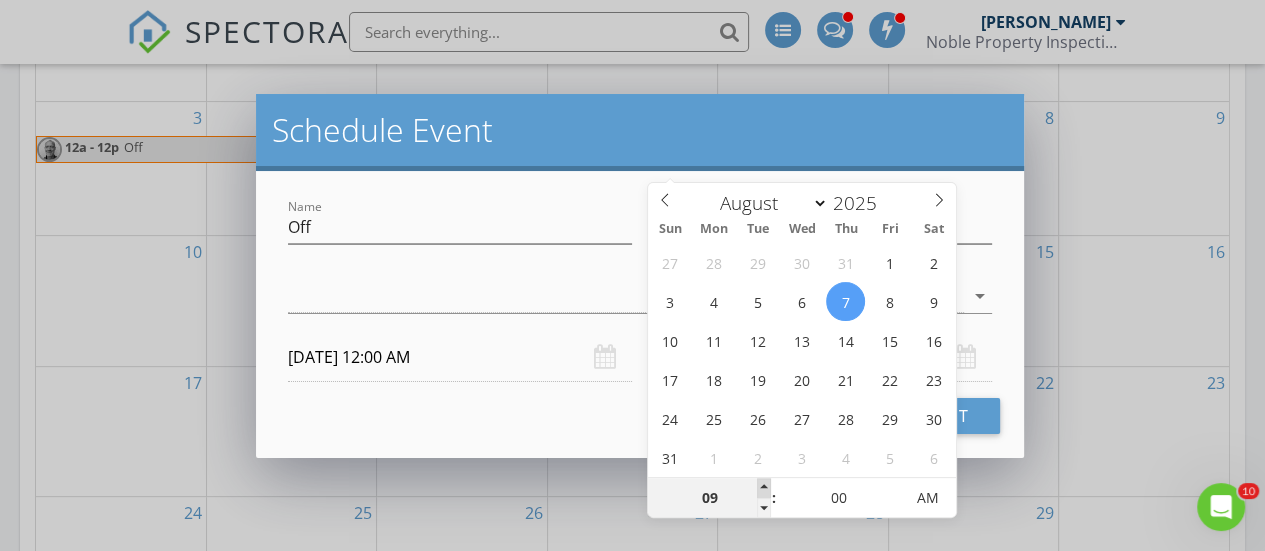 click at bounding box center (764, 488) 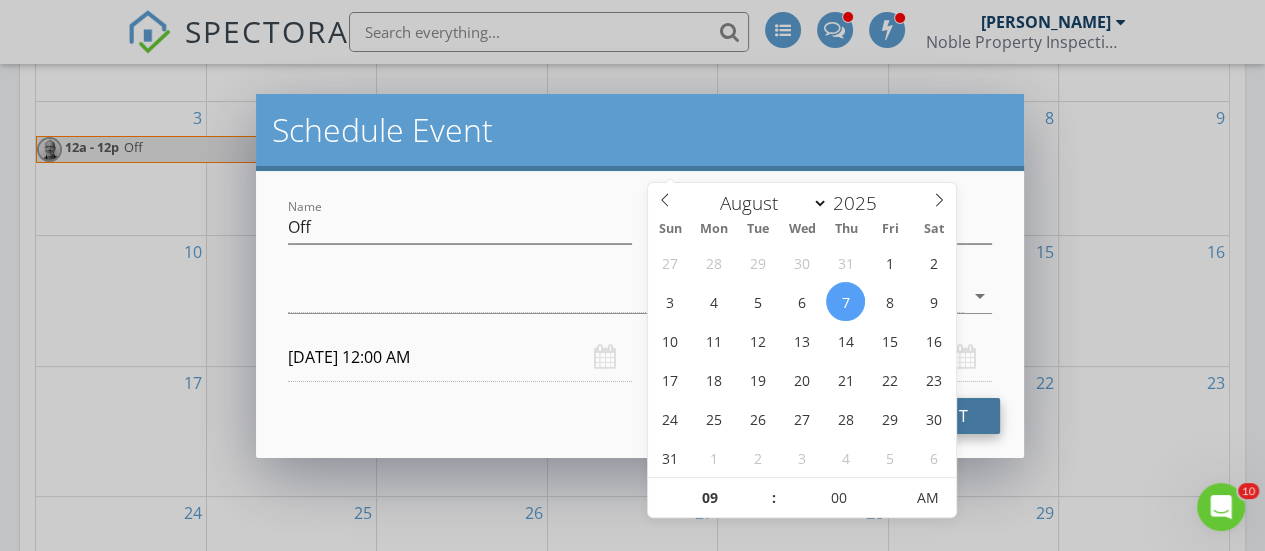 click on "Schedule Event" at bounding box center (897, 416) 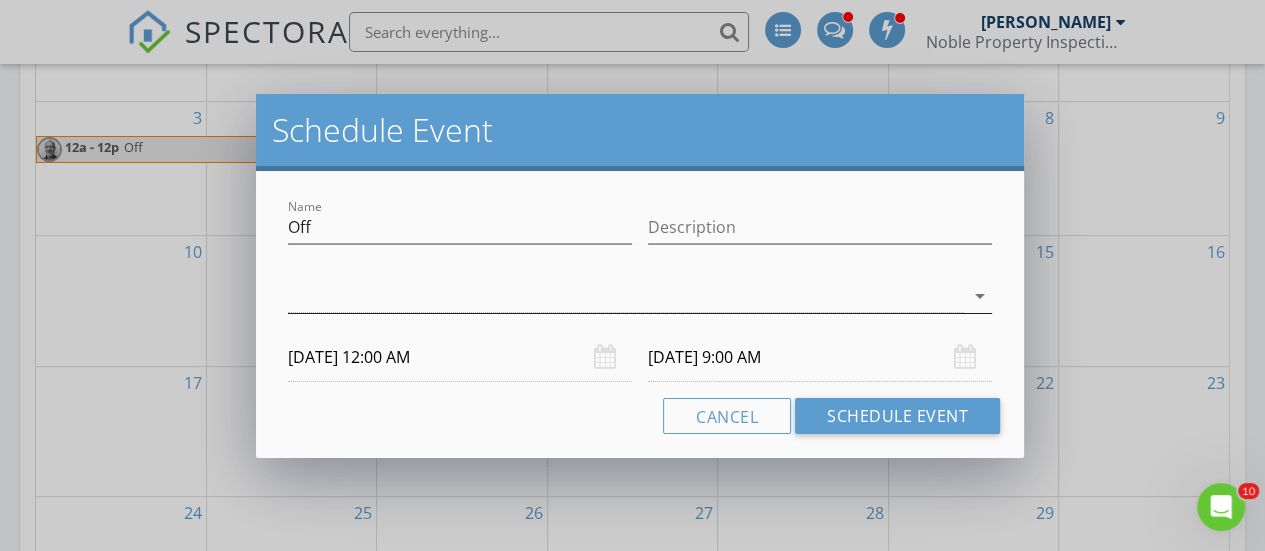 click on "arrow_drop_down" at bounding box center [980, 296] 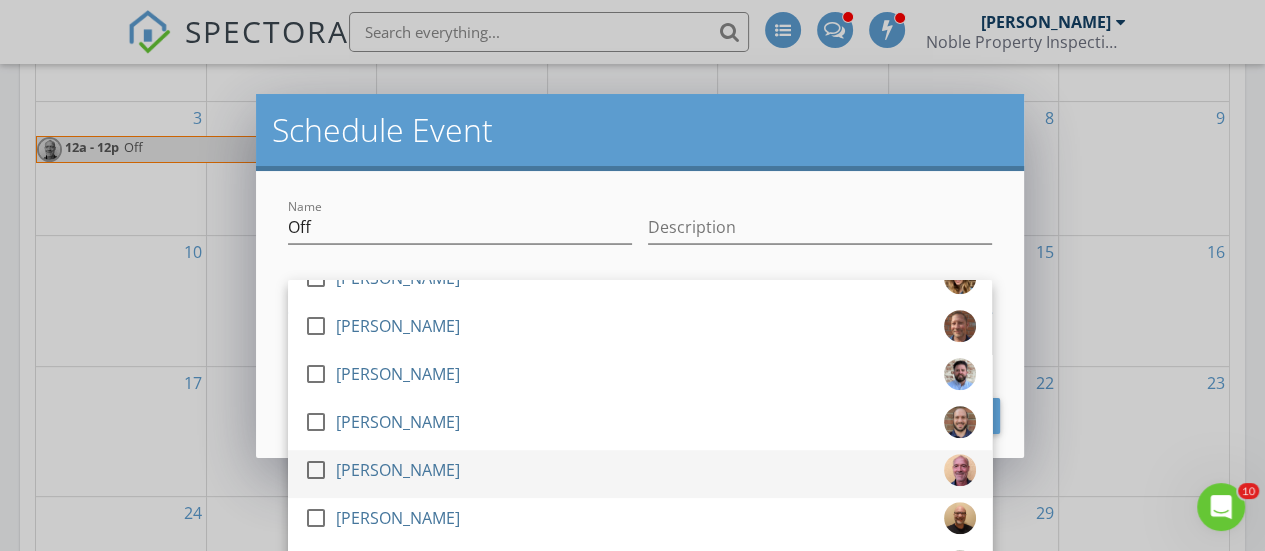 scroll, scrollTop: 1056, scrollLeft: 0, axis: vertical 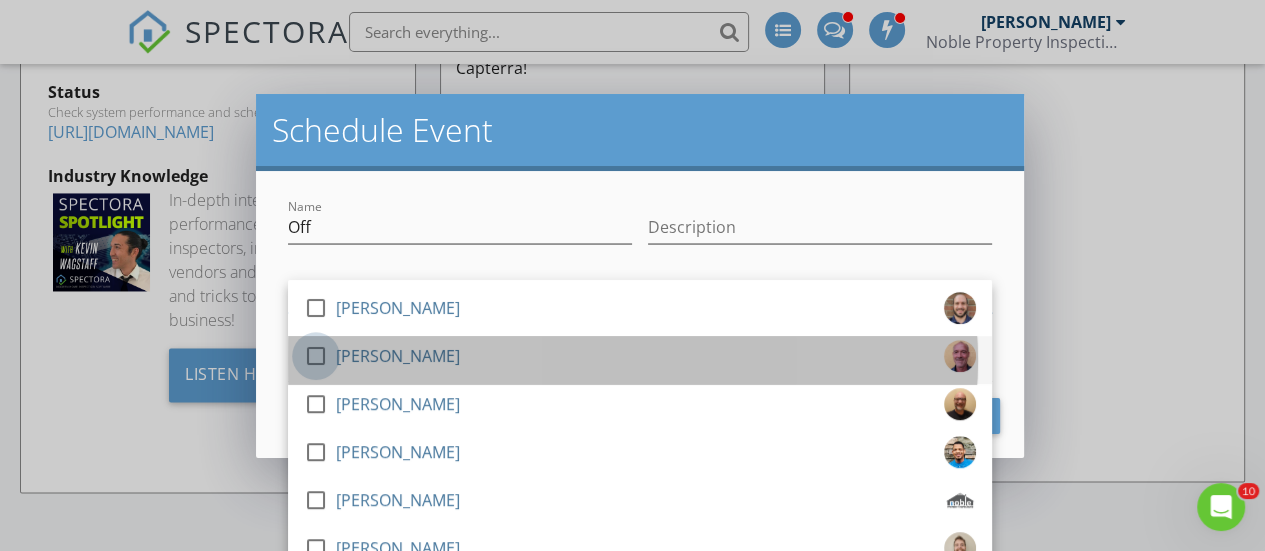 click at bounding box center (316, 356) 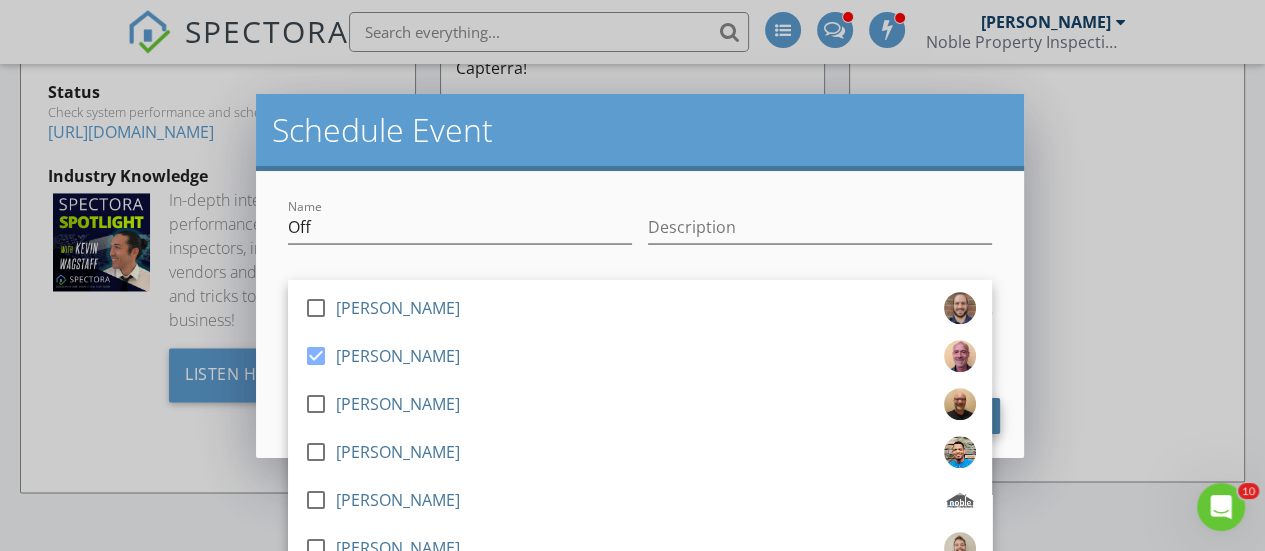click on "Schedule Event" at bounding box center (897, 416) 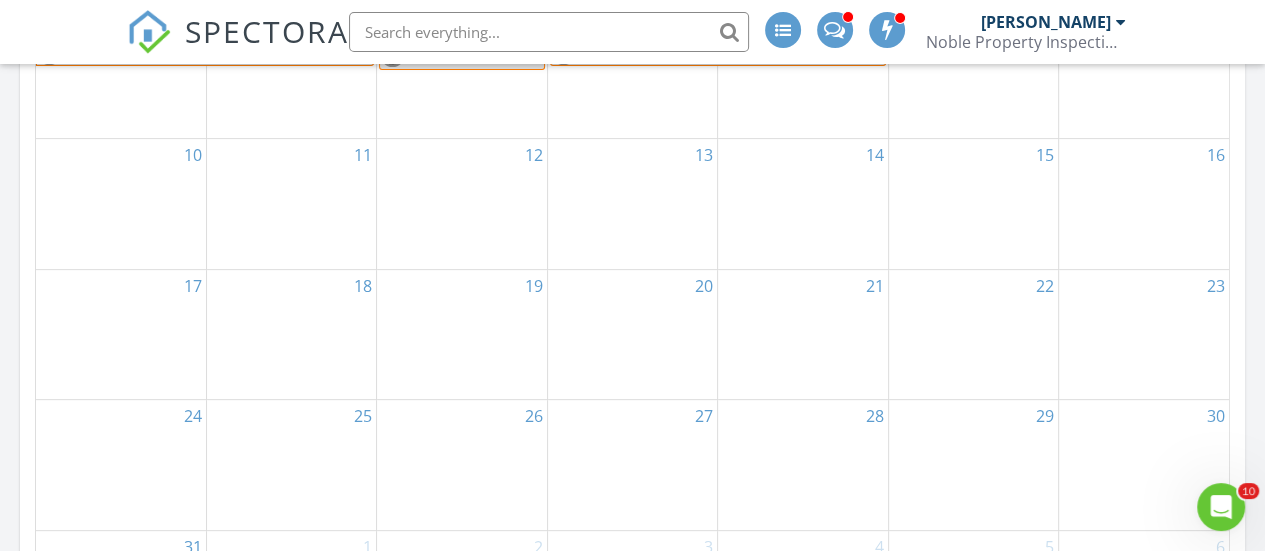 scroll, scrollTop: 242, scrollLeft: 0, axis: vertical 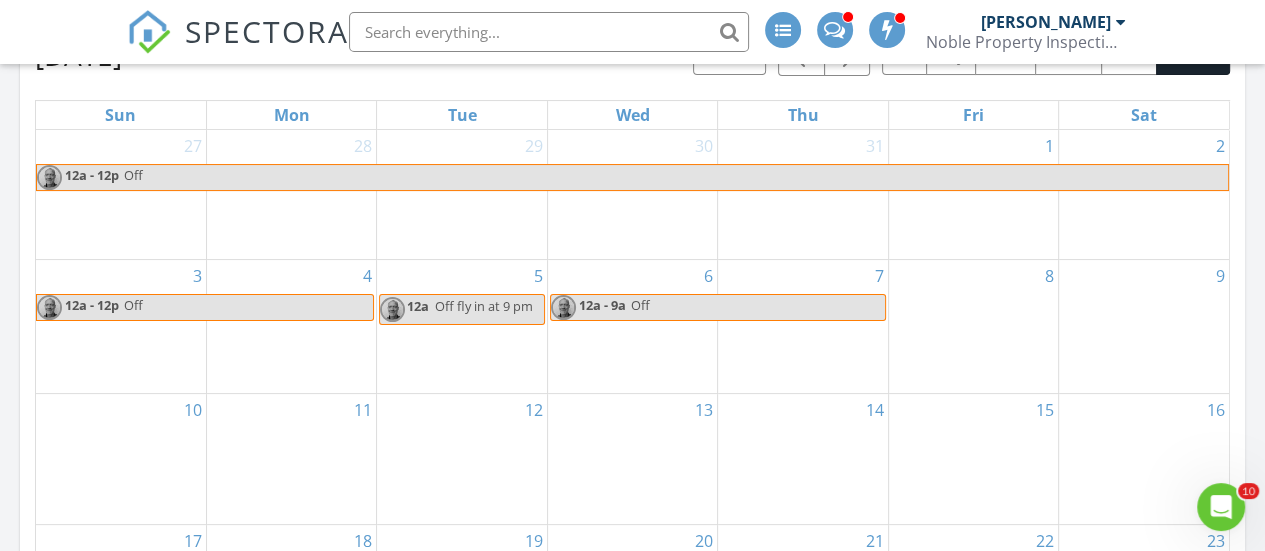 click on "Off" at bounding box center [757, 307] 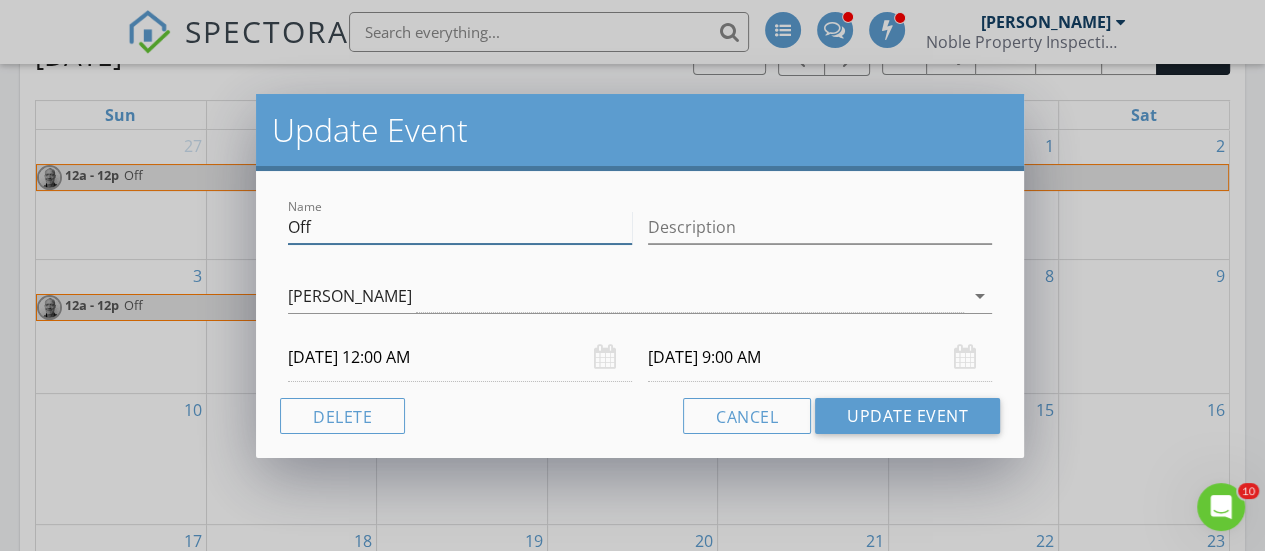 click on "Off" at bounding box center (460, 227) 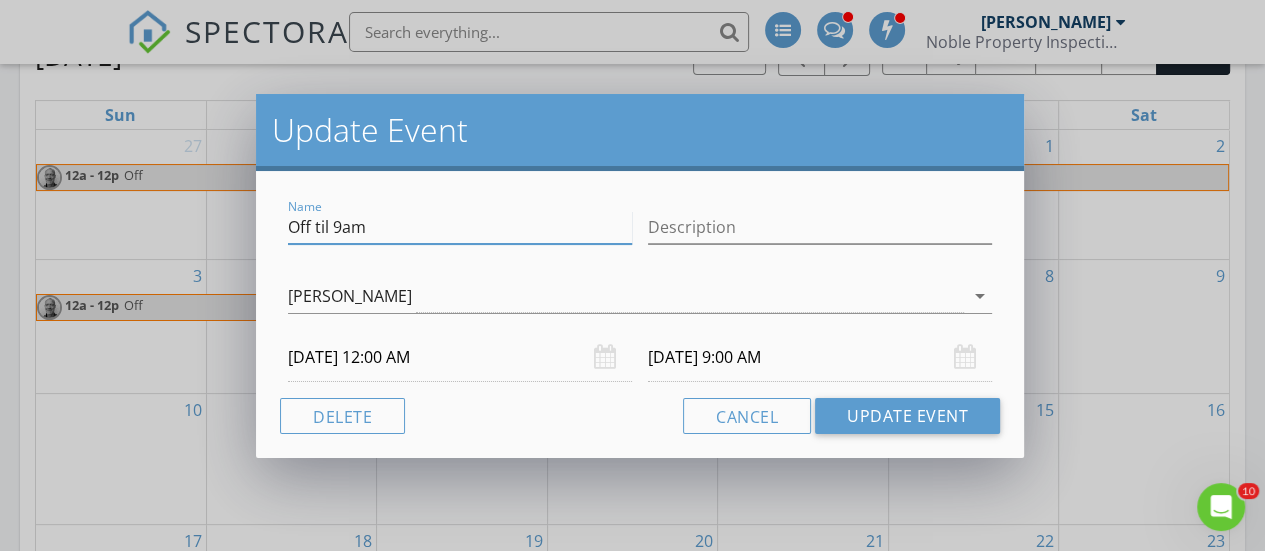 type on "Off til 9am" 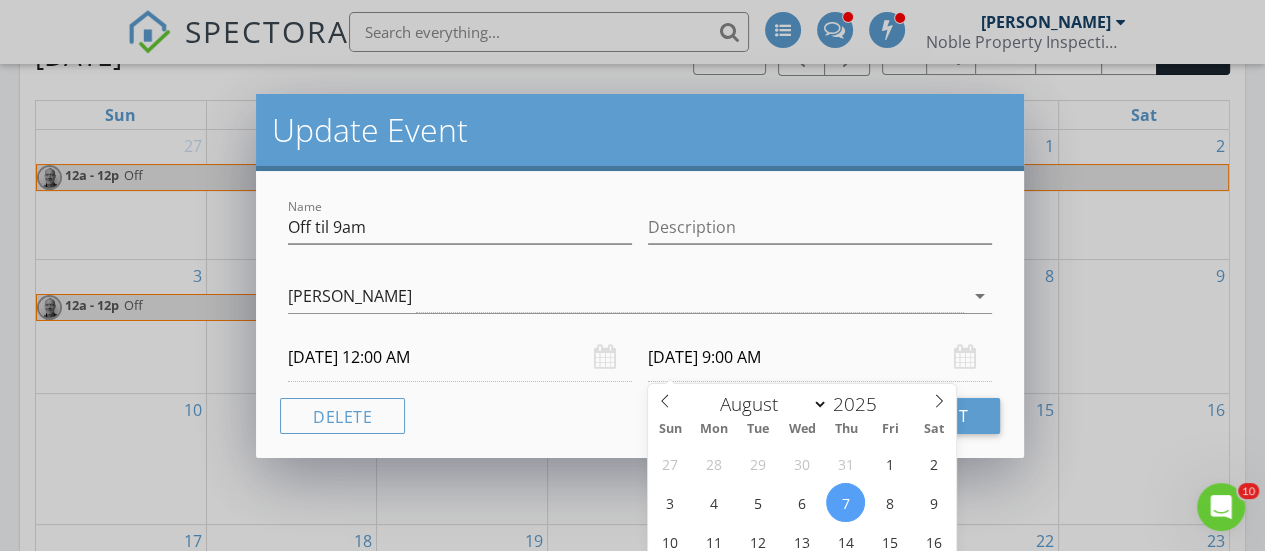 click on "[DATE] 9:00 AM" at bounding box center [820, 357] 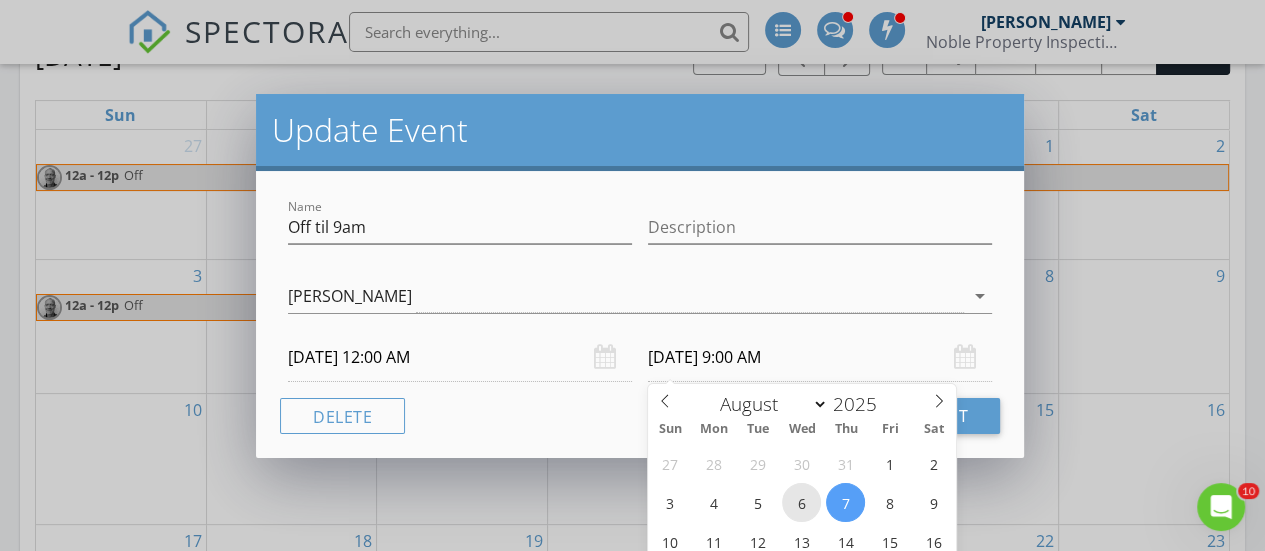 type on "[DATE] 9:00 AM" 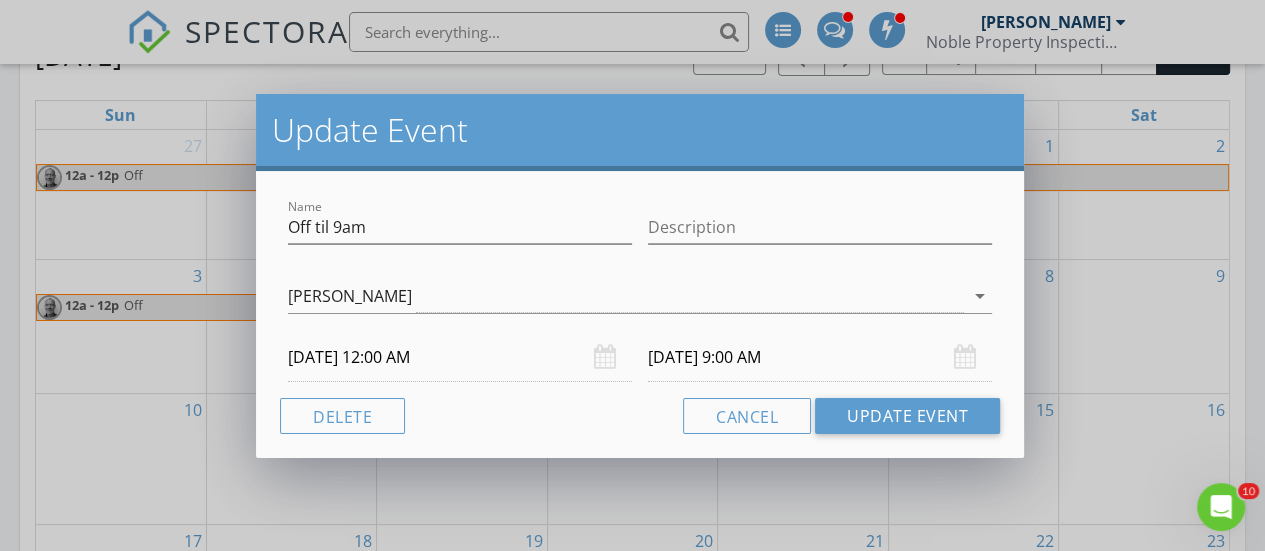 scroll, scrollTop: 664, scrollLeft: 0, axis: vertical 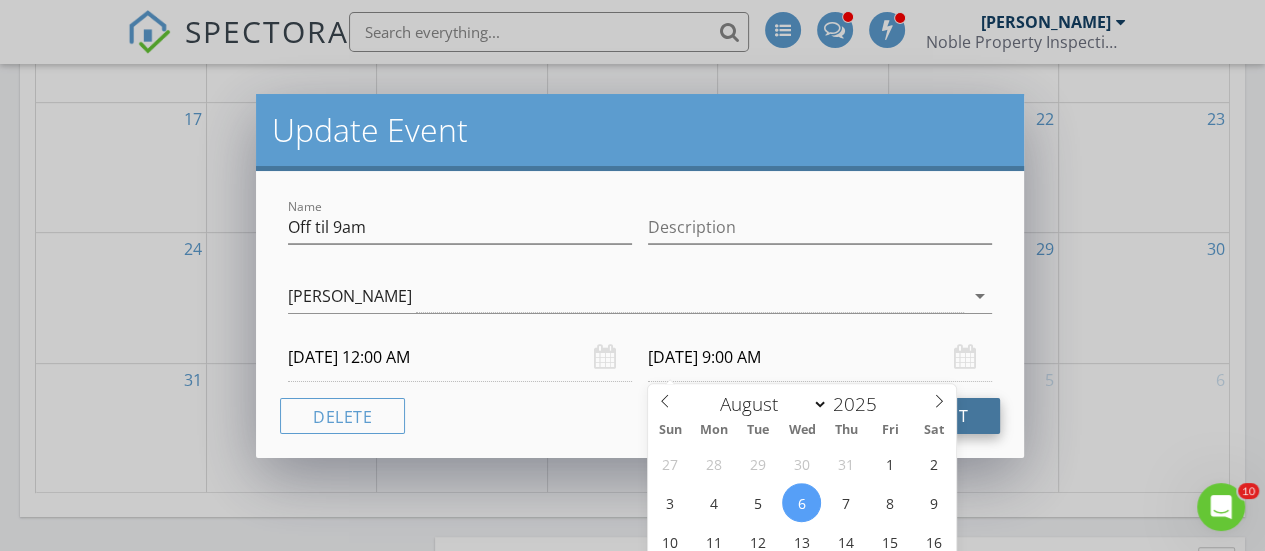 click on "Update Event" at bounding box center [907, 416] 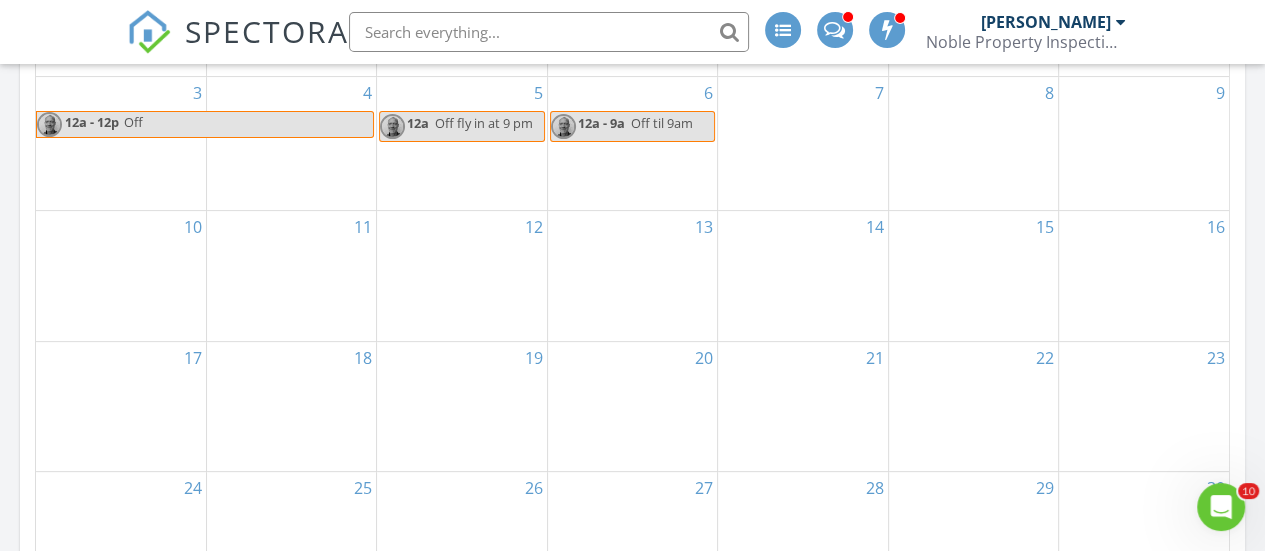 scroll, scrollTop: 264, scrollLeft: 0, axis: vertical 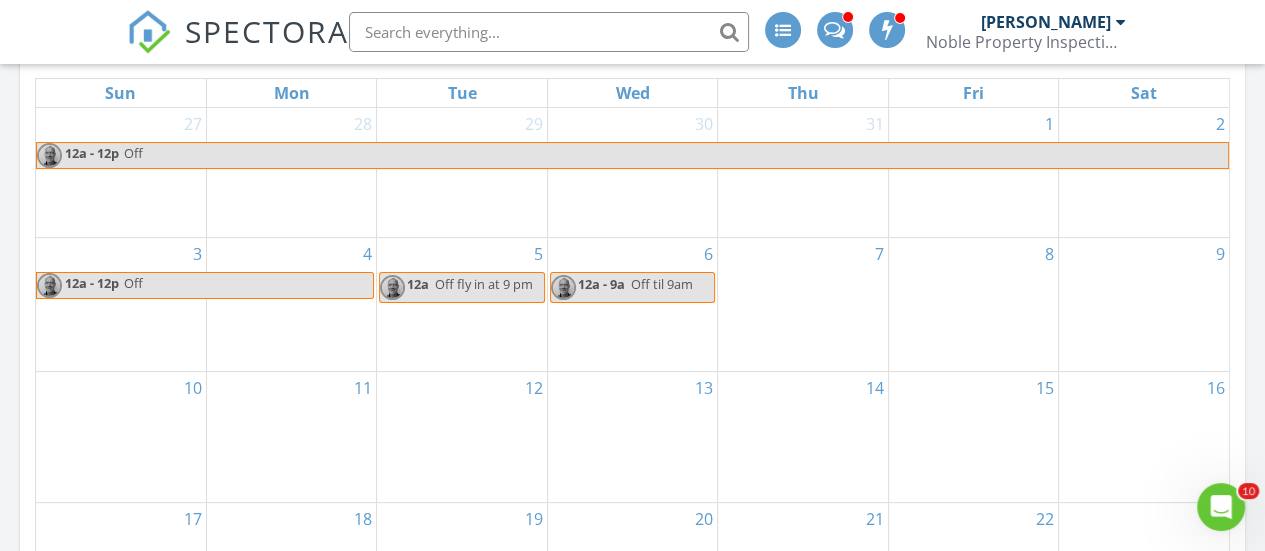 click on "Off til 9am" at bounding box center [662, 284] 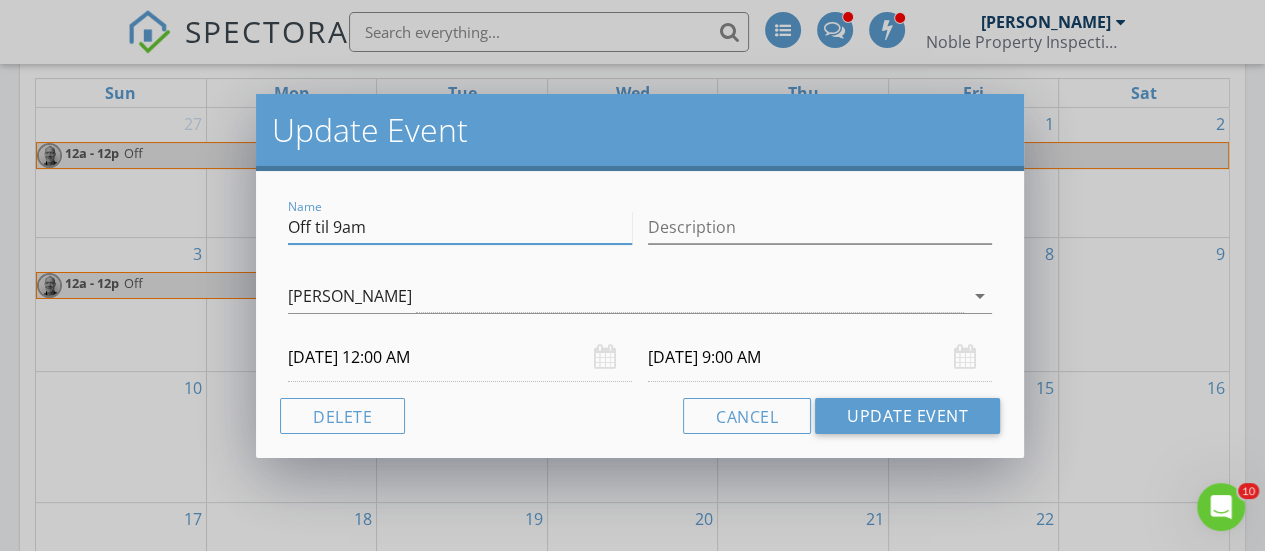 click on "Off til 9am" at bounding box center [460, 227] 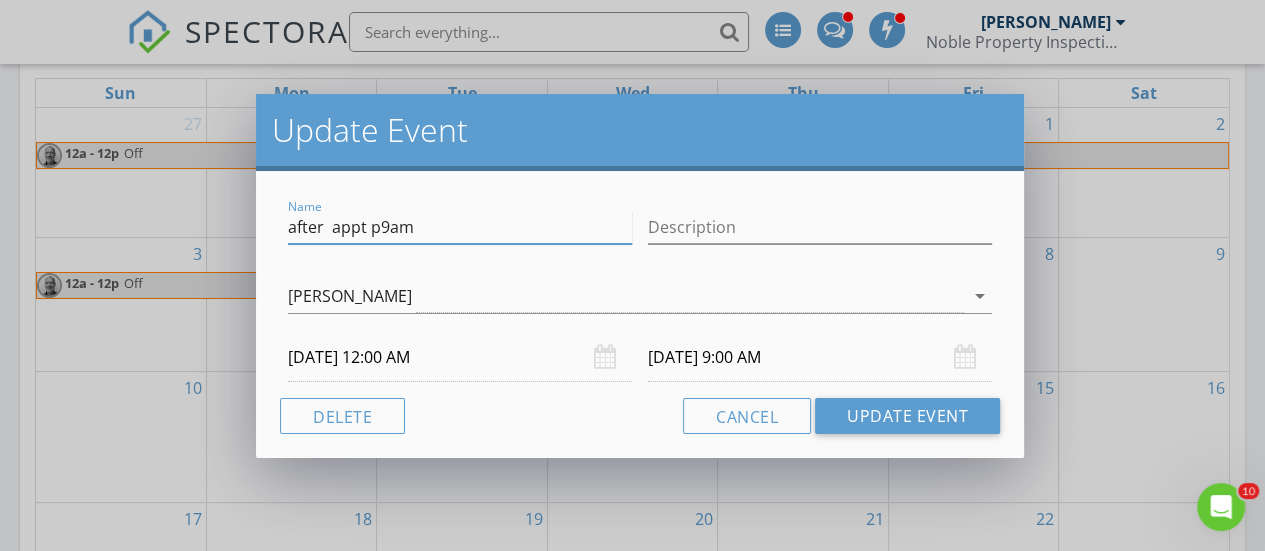 click on "after  appt p9am" at bounding box center [460, 227] 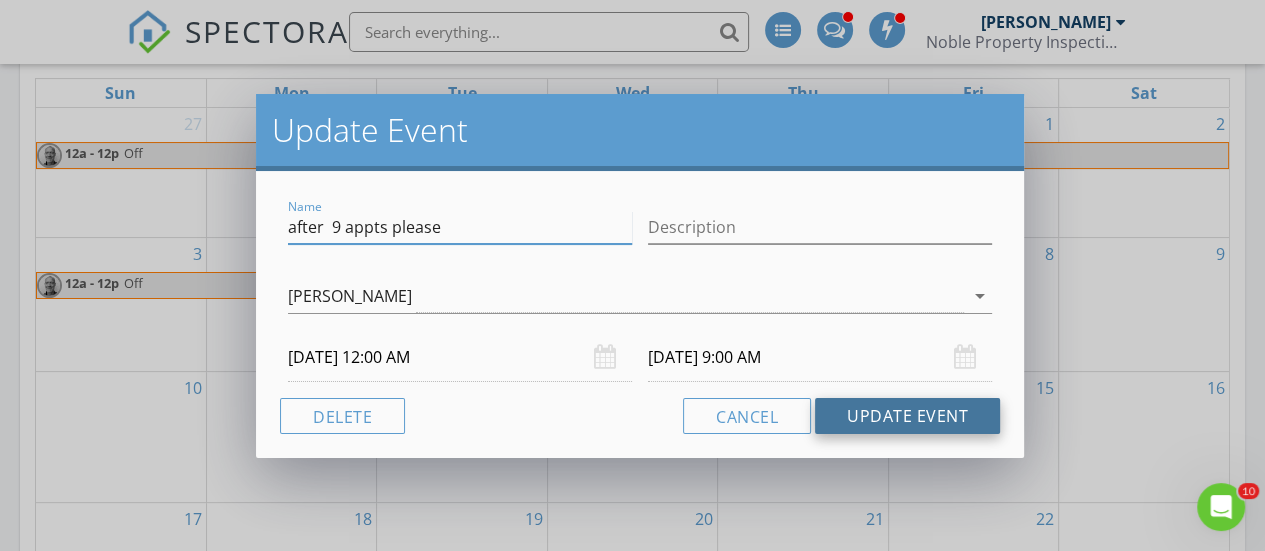 type on "after  9 appts please" 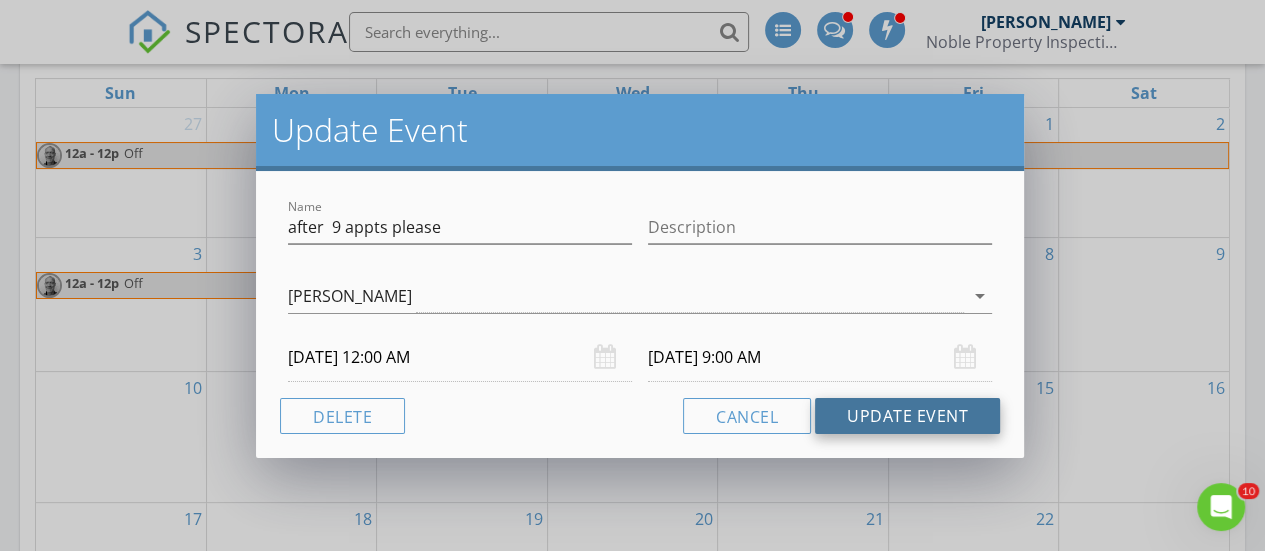 click on "Update Event" at bounding box center (907, 416) 